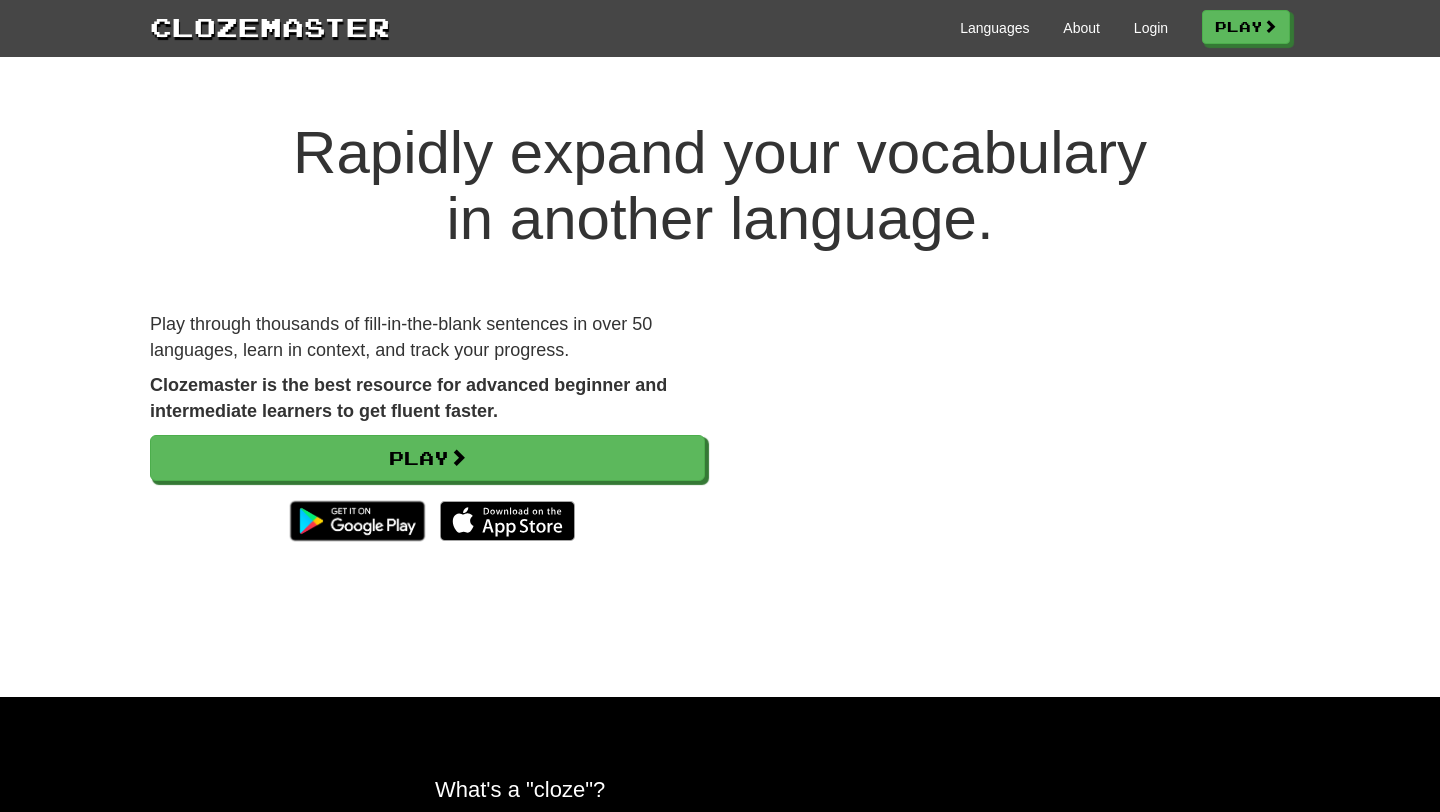 scroll, scrollTop: 0, scrollLeft: 0, axis: both 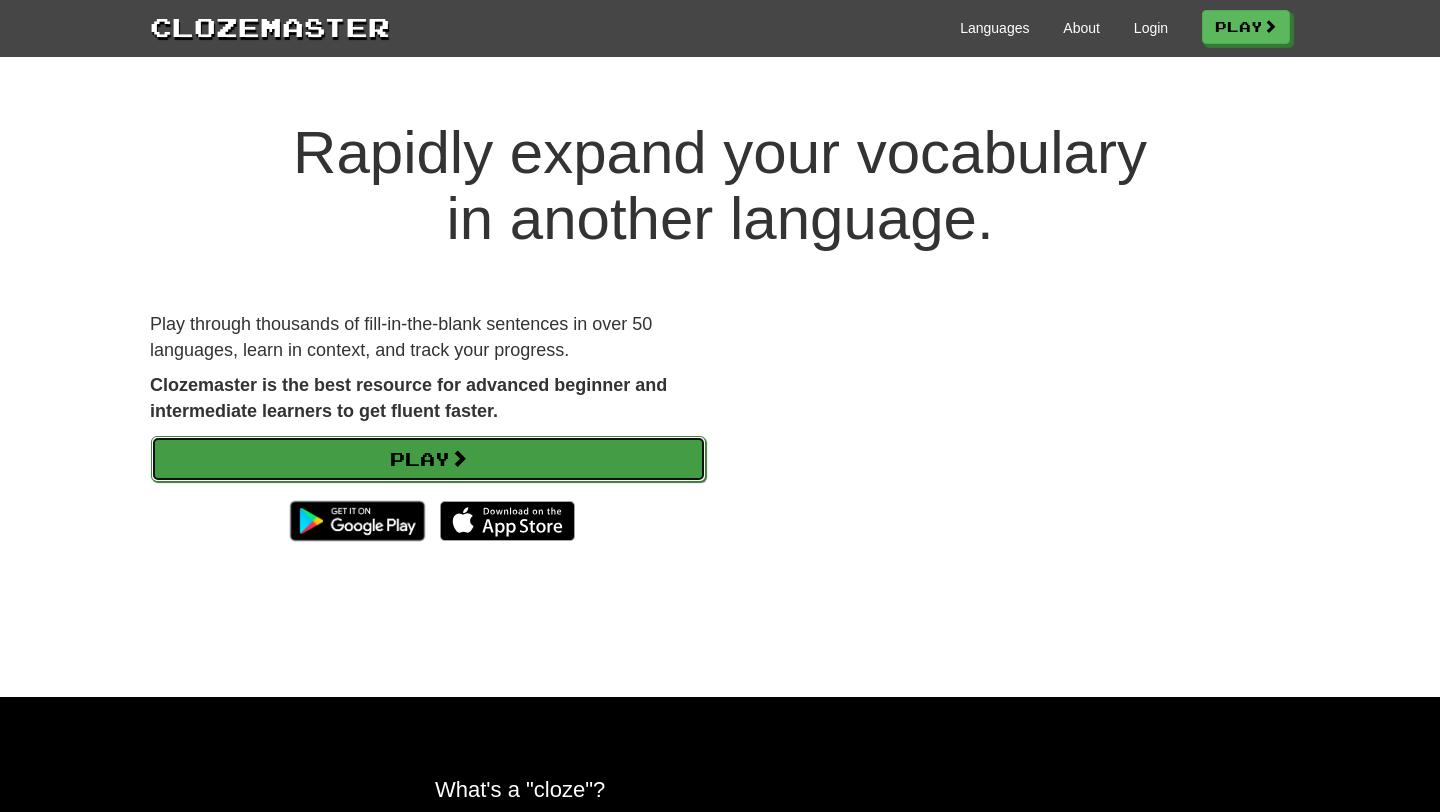 click on "Play" at bounding box center (428, 459) 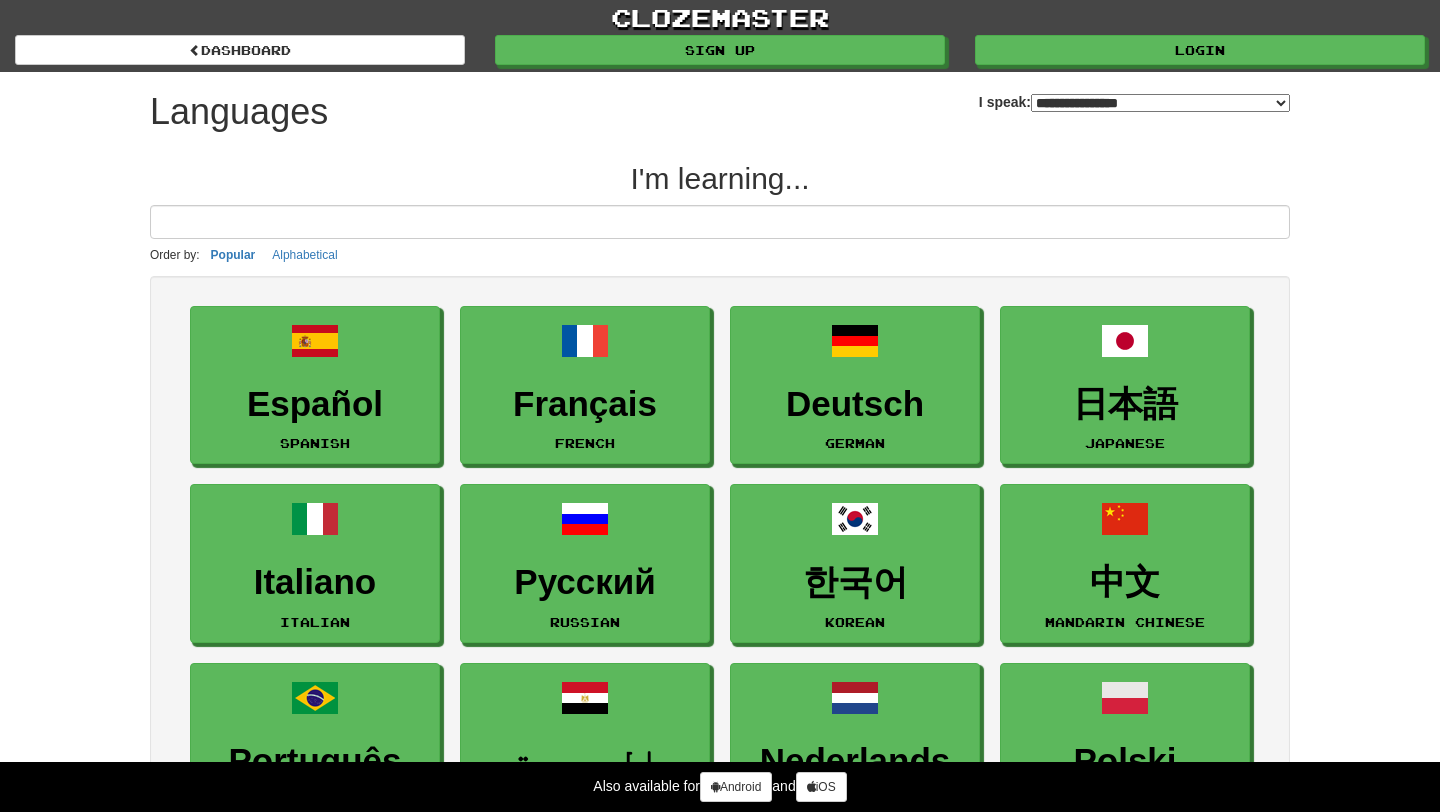select on "*******" 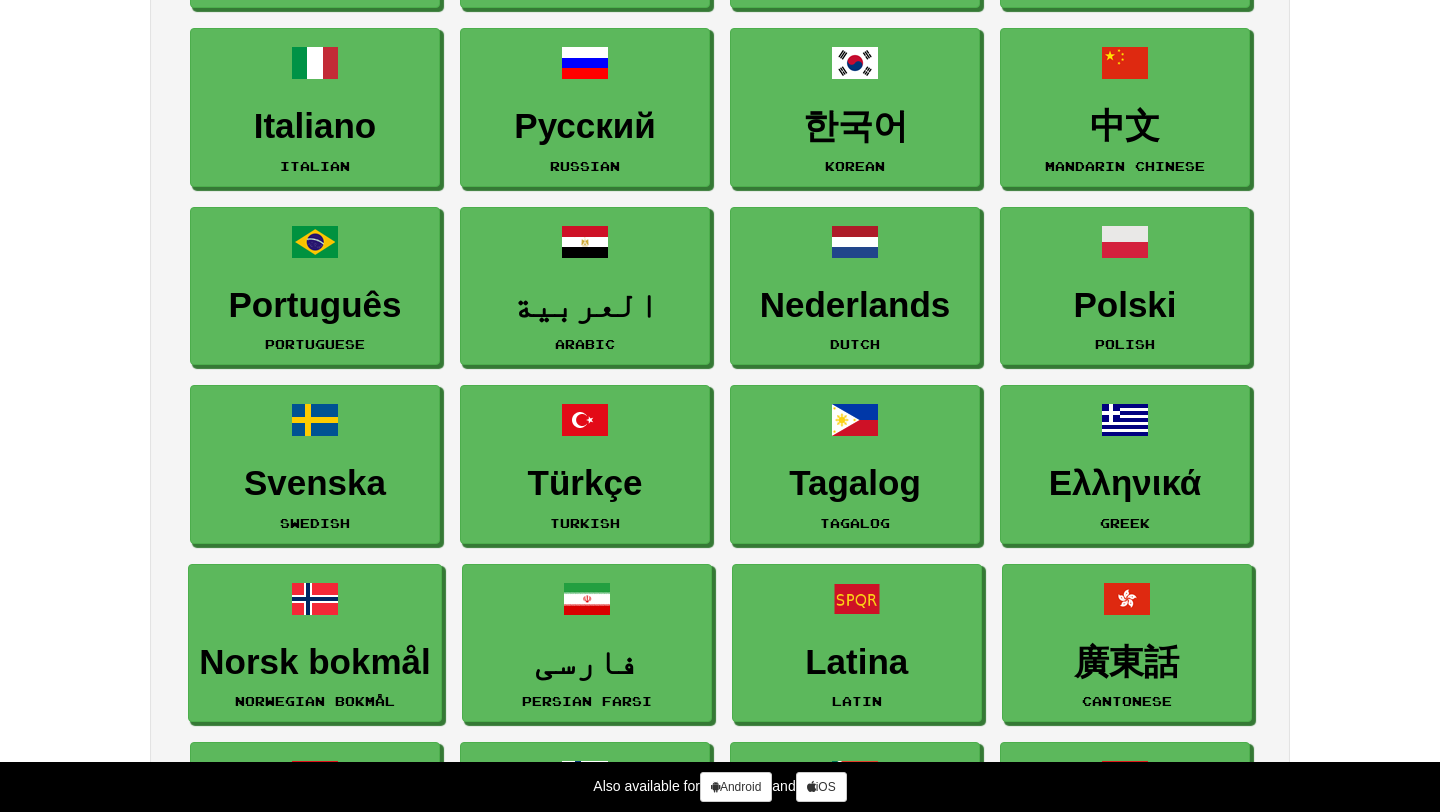 scroll, scrollTop: 369, scrollLeft: 0, axis: vertical 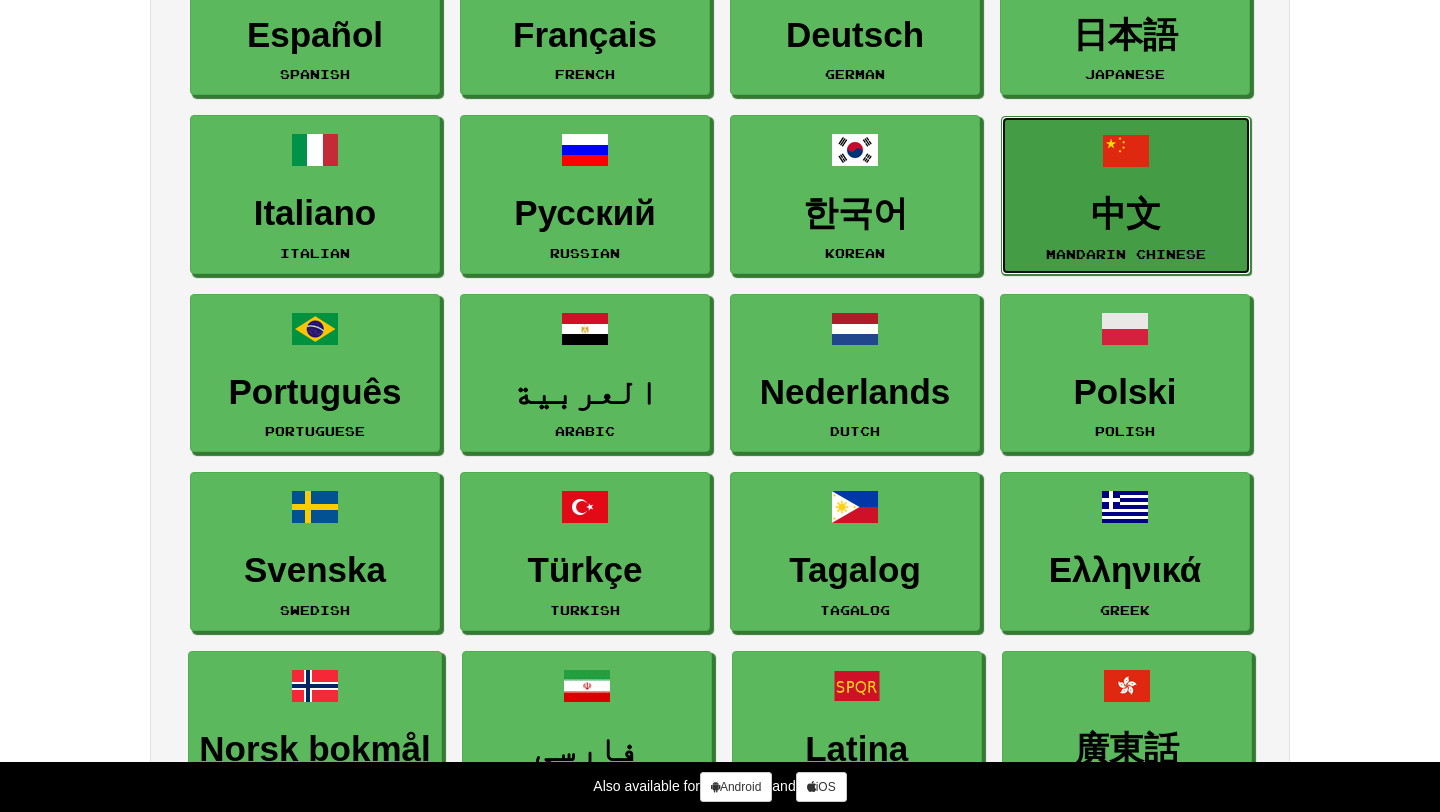 click on "中文" at bounding box center (1126, 214) 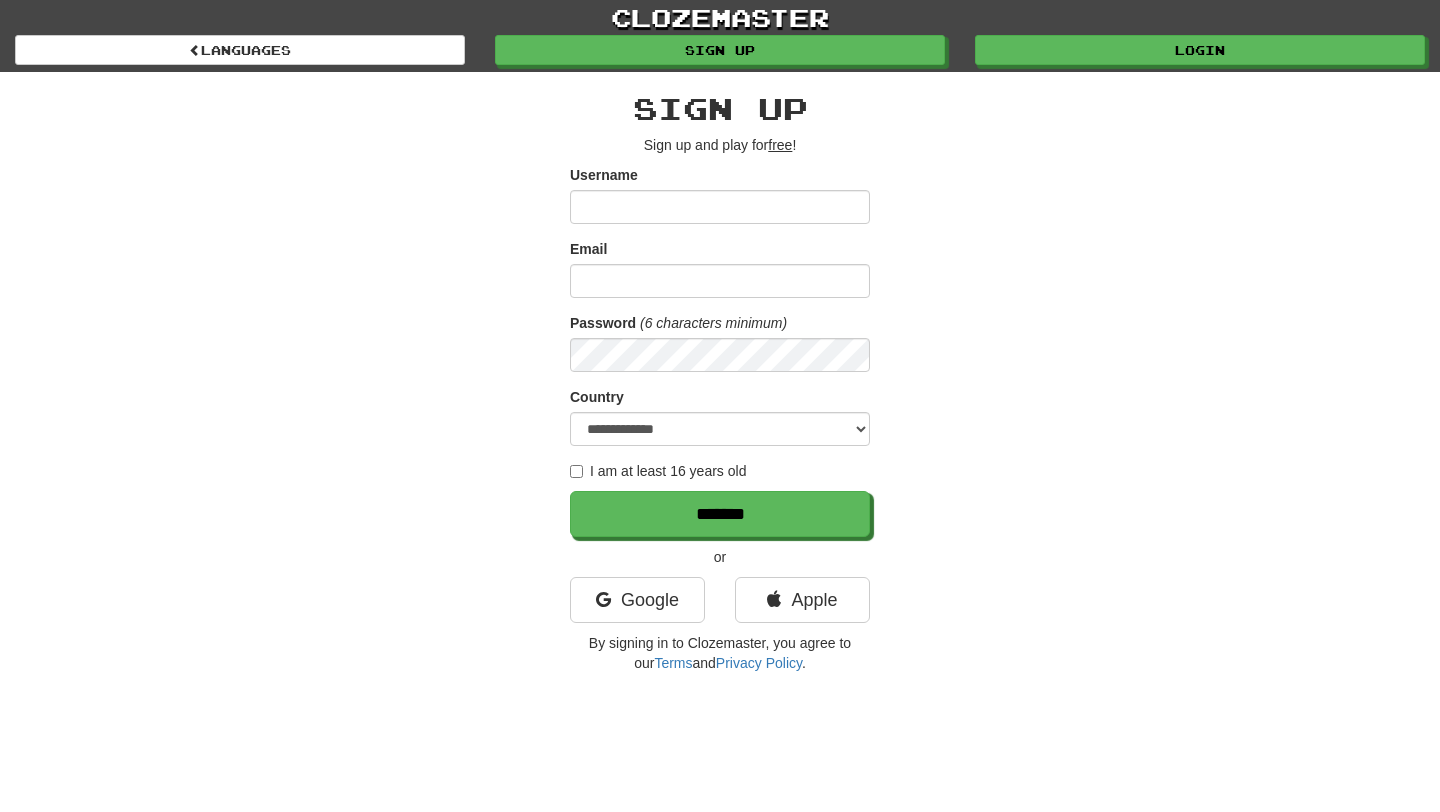 scroll, scrollTop: 0, scrollLeft: 0, axis: both 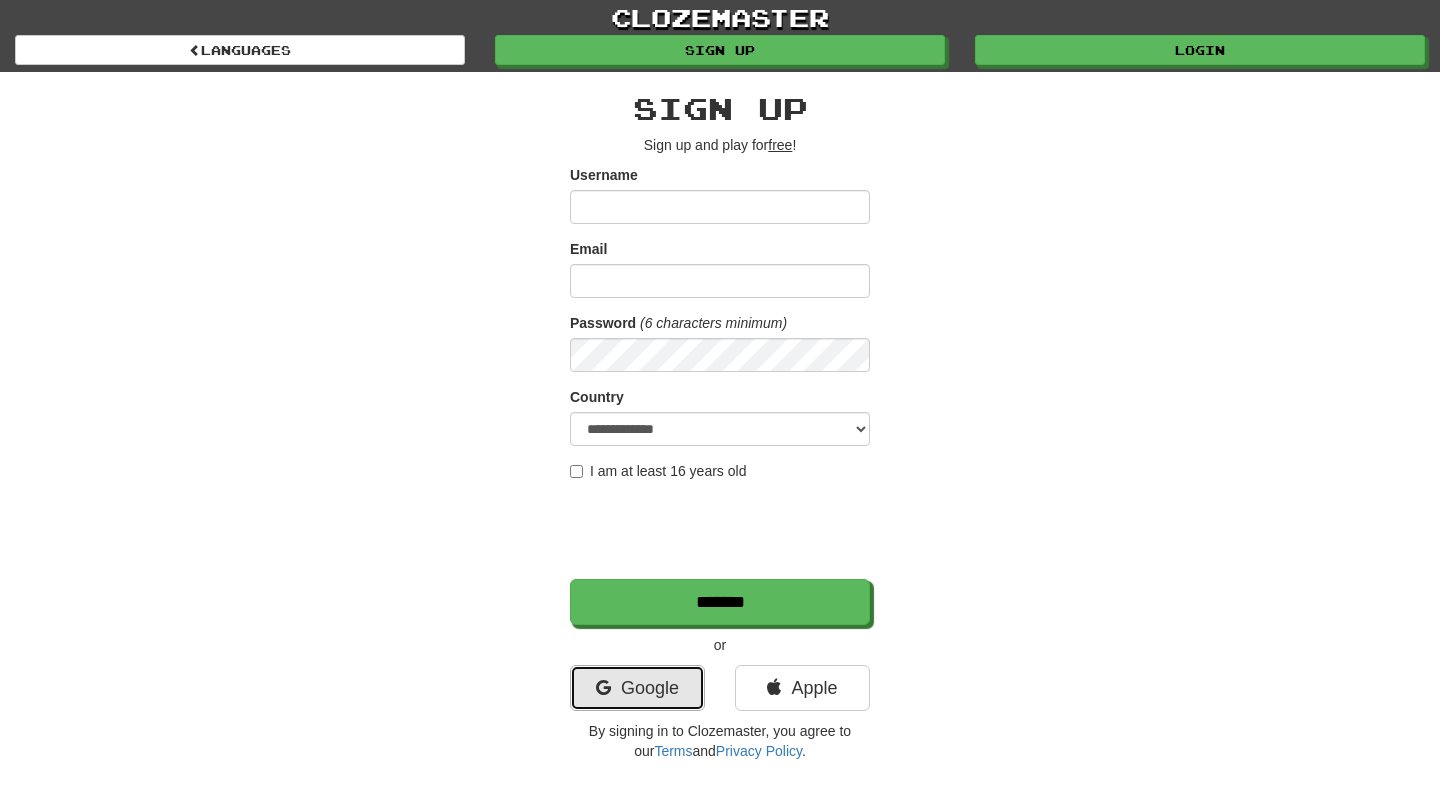 click on "Google" at bounding box center [637, 688] 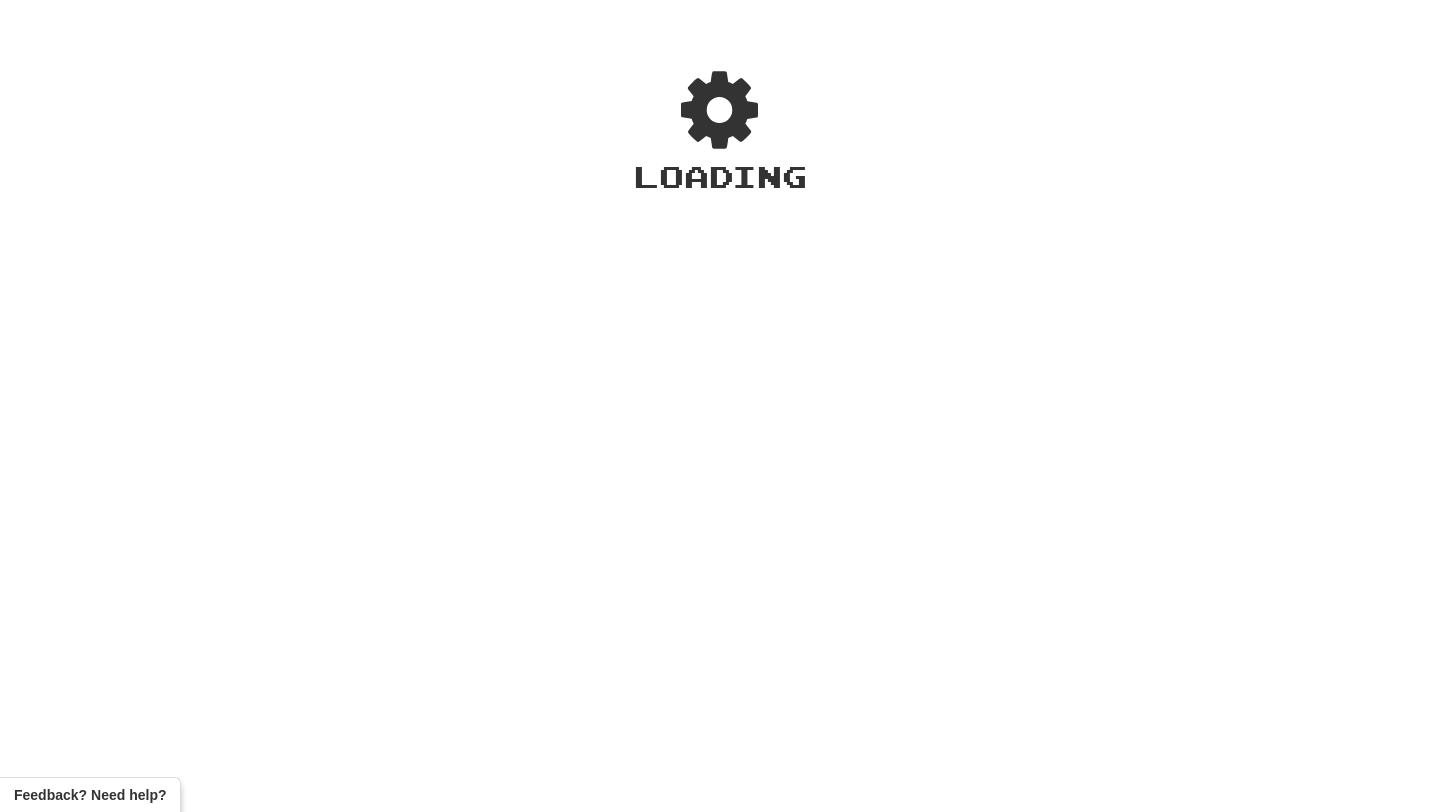 scroll, scrollTop: 0, scrollLeft: 0, axis: both 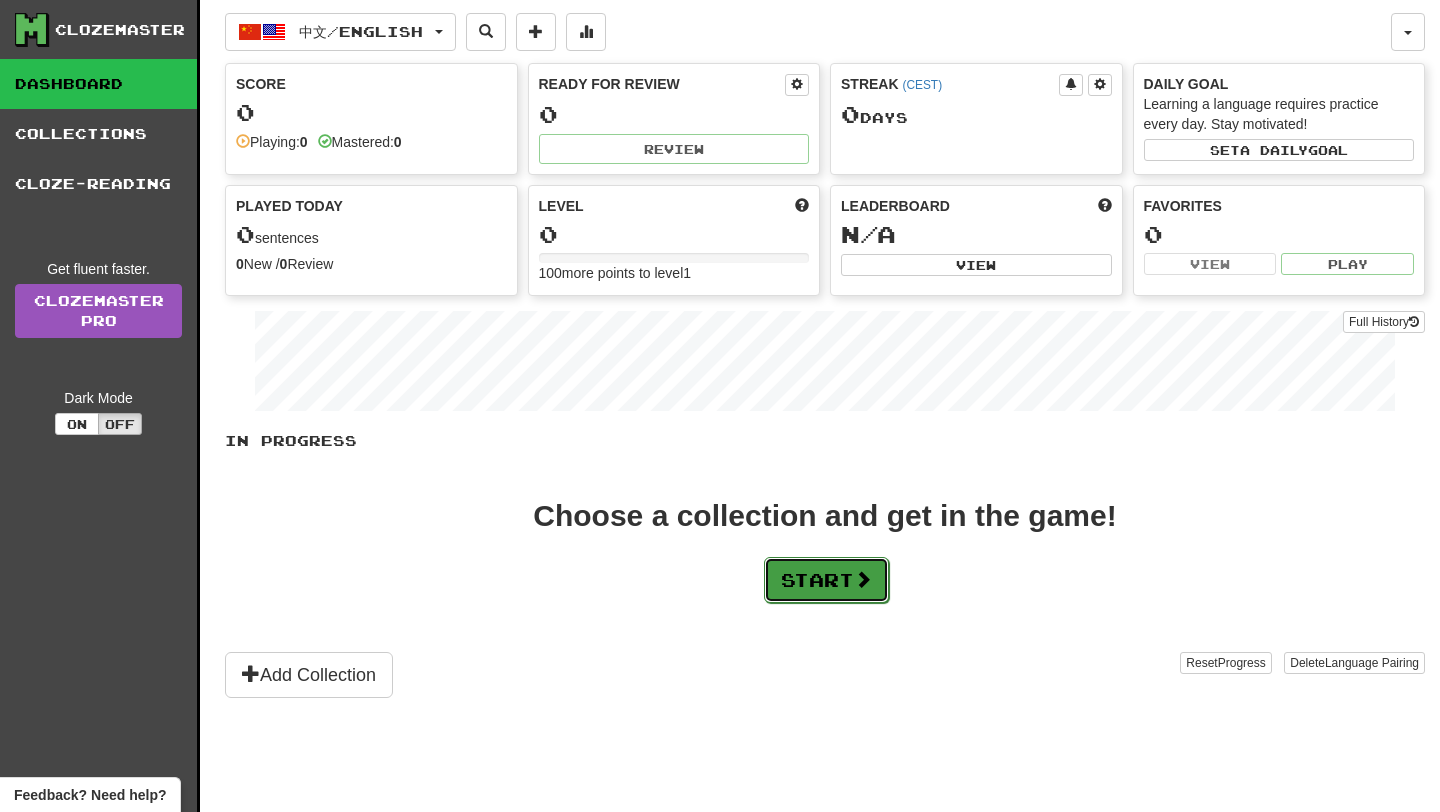 click on "Start" at bounding box center [826, 580] 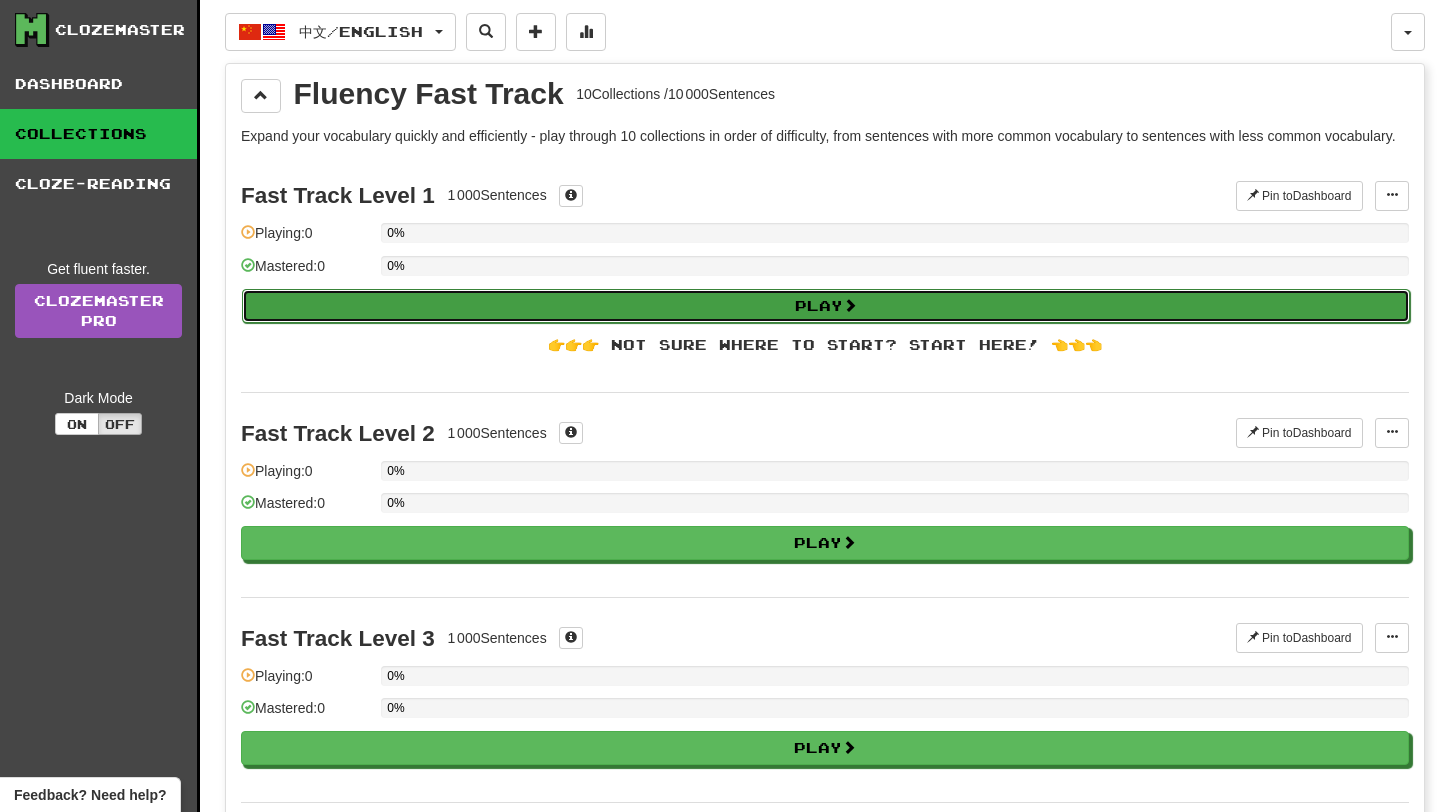 click on "Play" at bounding box center (826, 306) 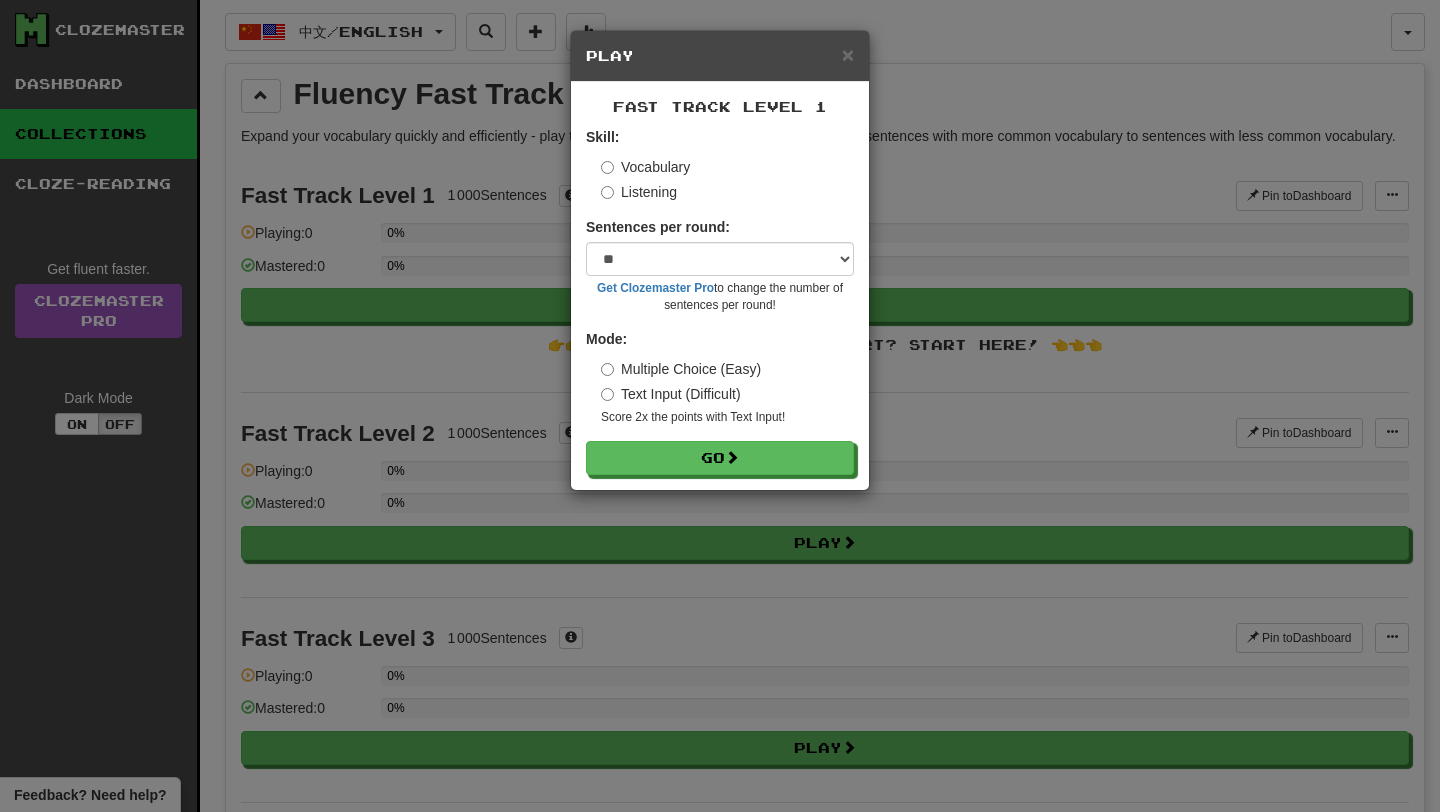 click on "Listening" at bounding box center (639, 192) 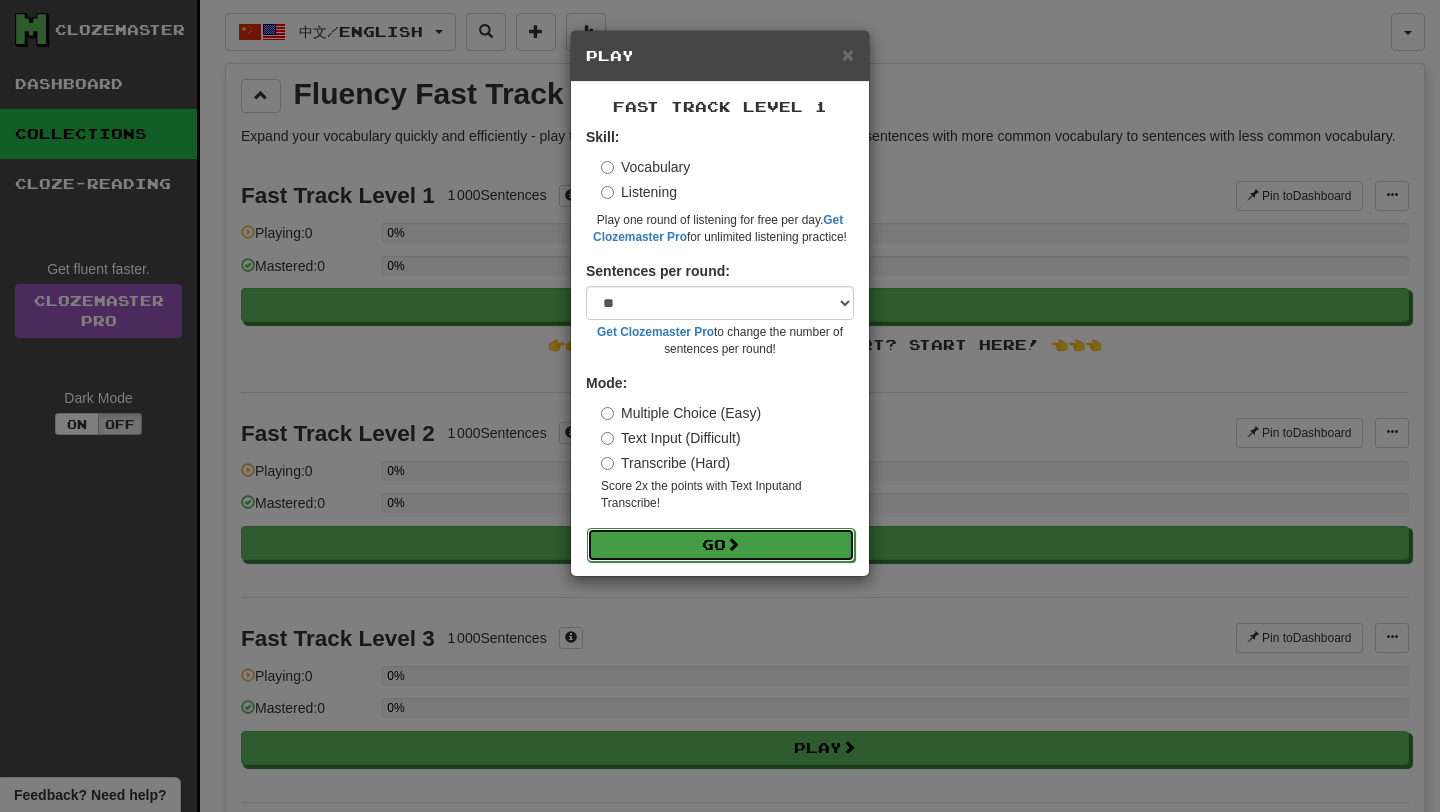 click on "Go" at bounding box center (721, 545) 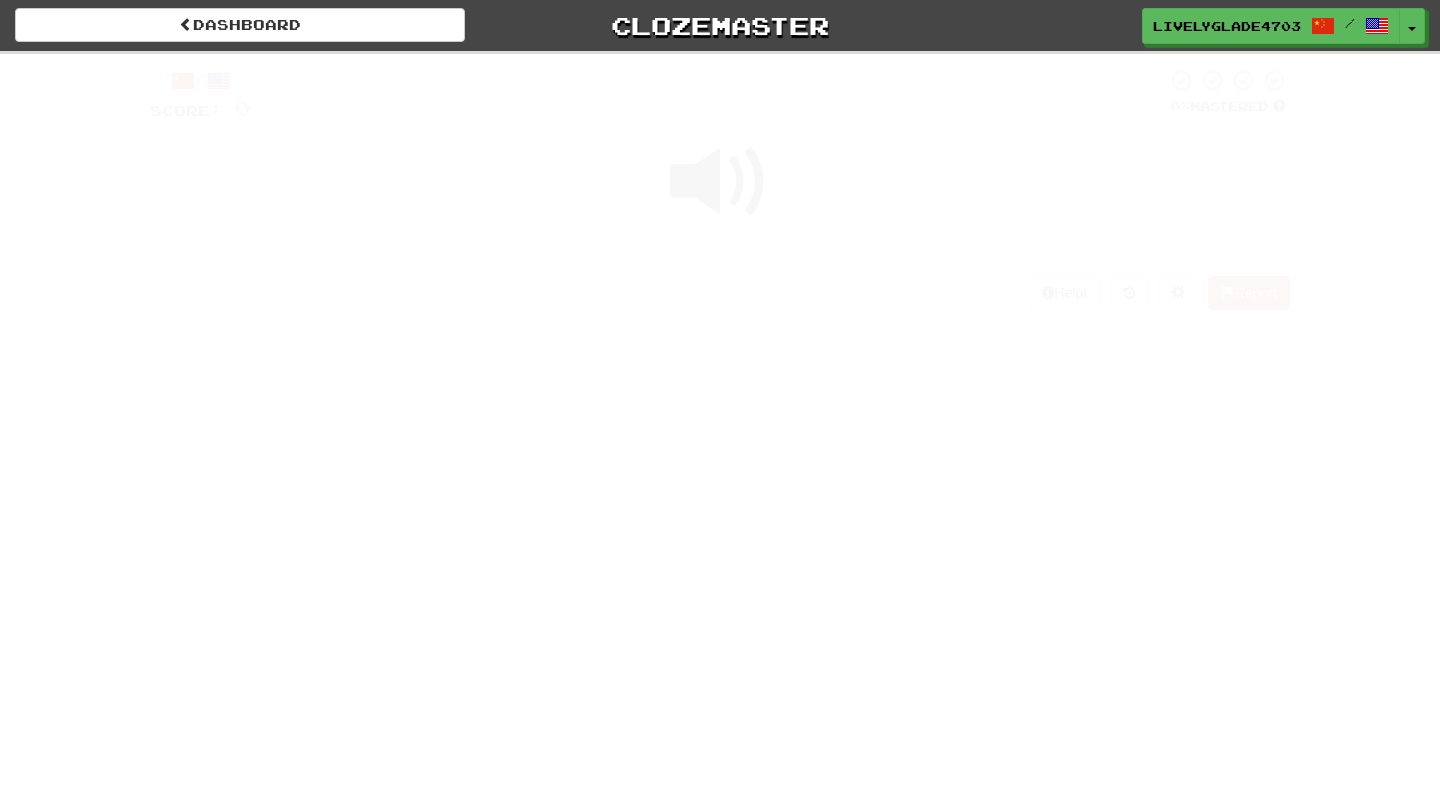 scroll, scrollTop: 0, scrollLeft: 0, axis: both 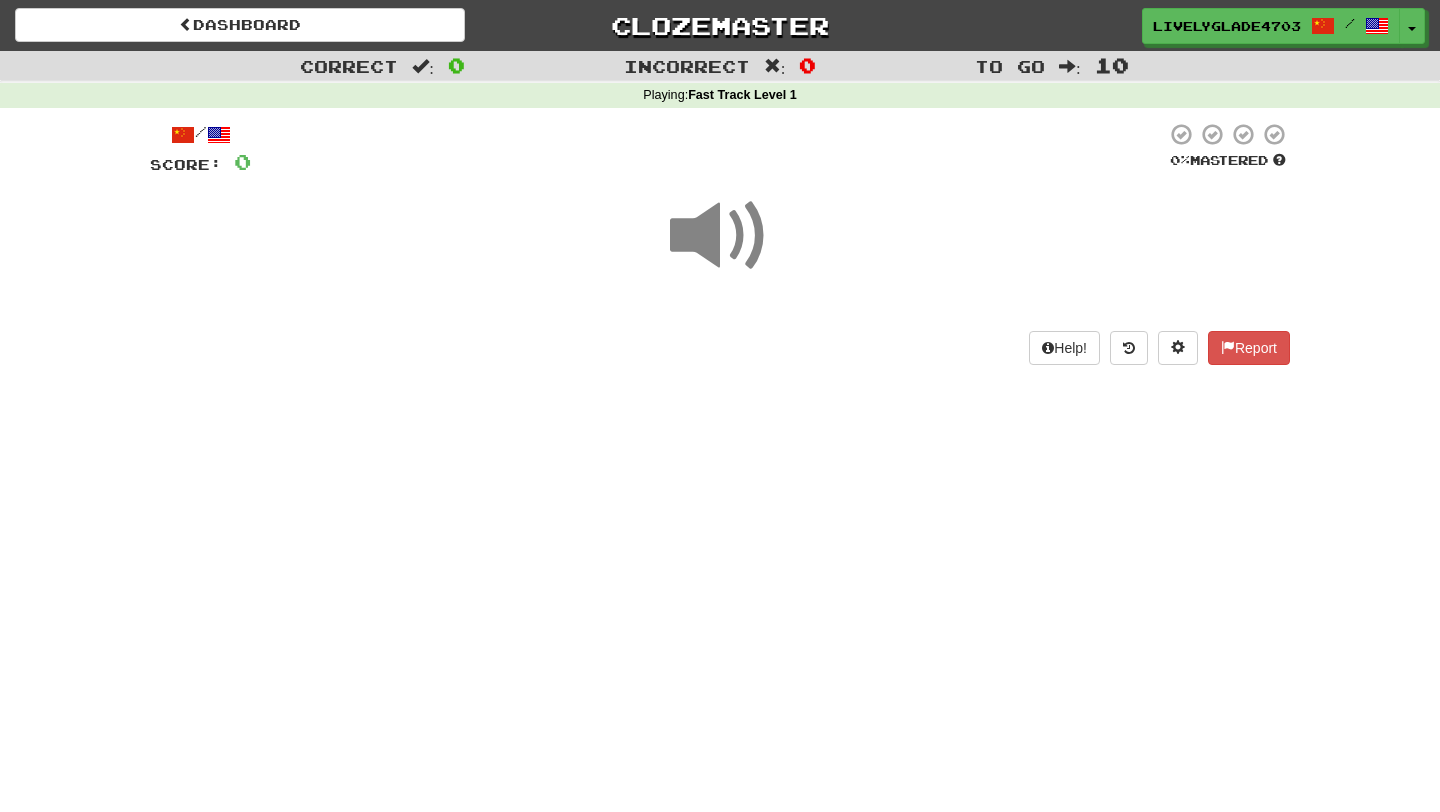 click at bounding box center [219, 135] 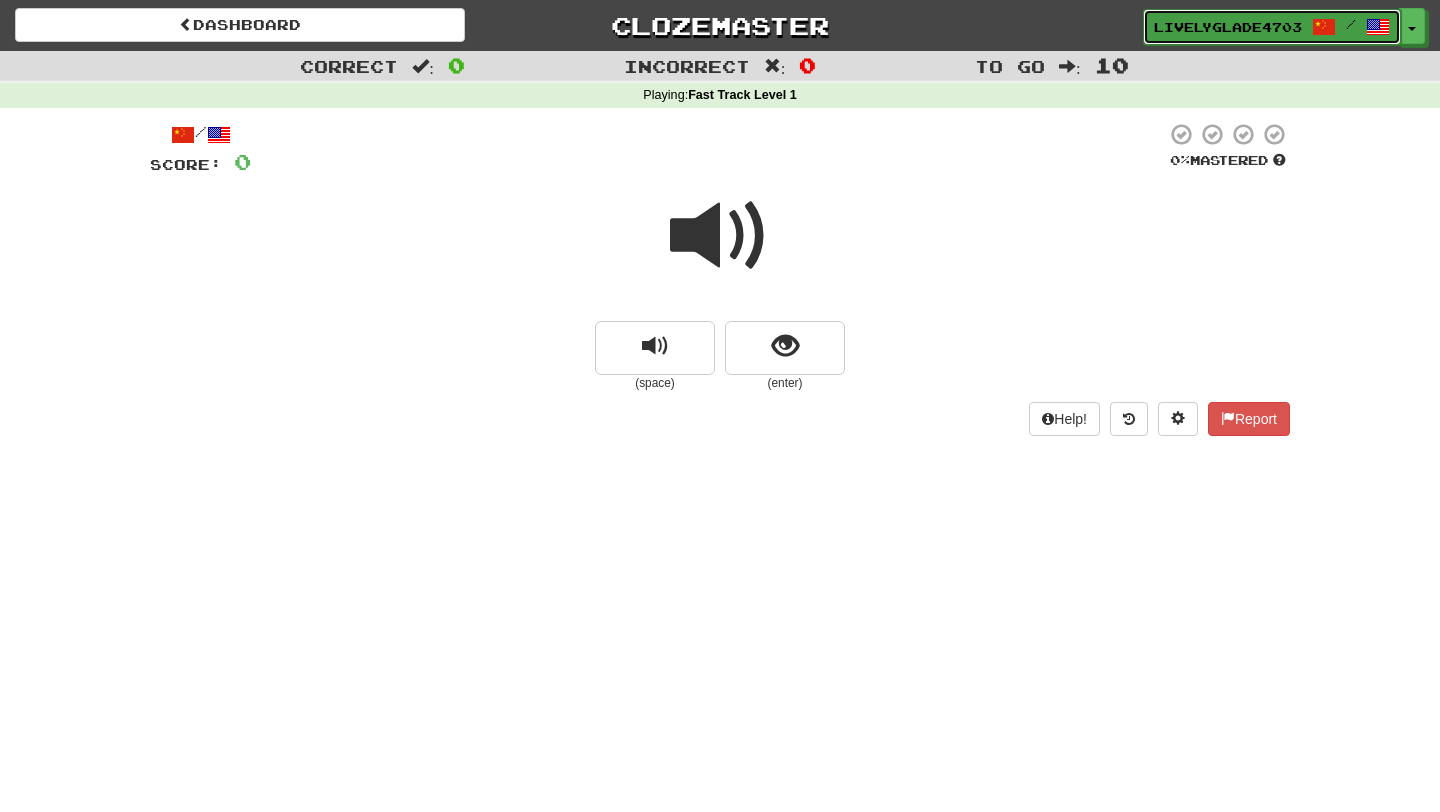click on "LivelyGlade4703
/" at bounding box center (1272, 27) 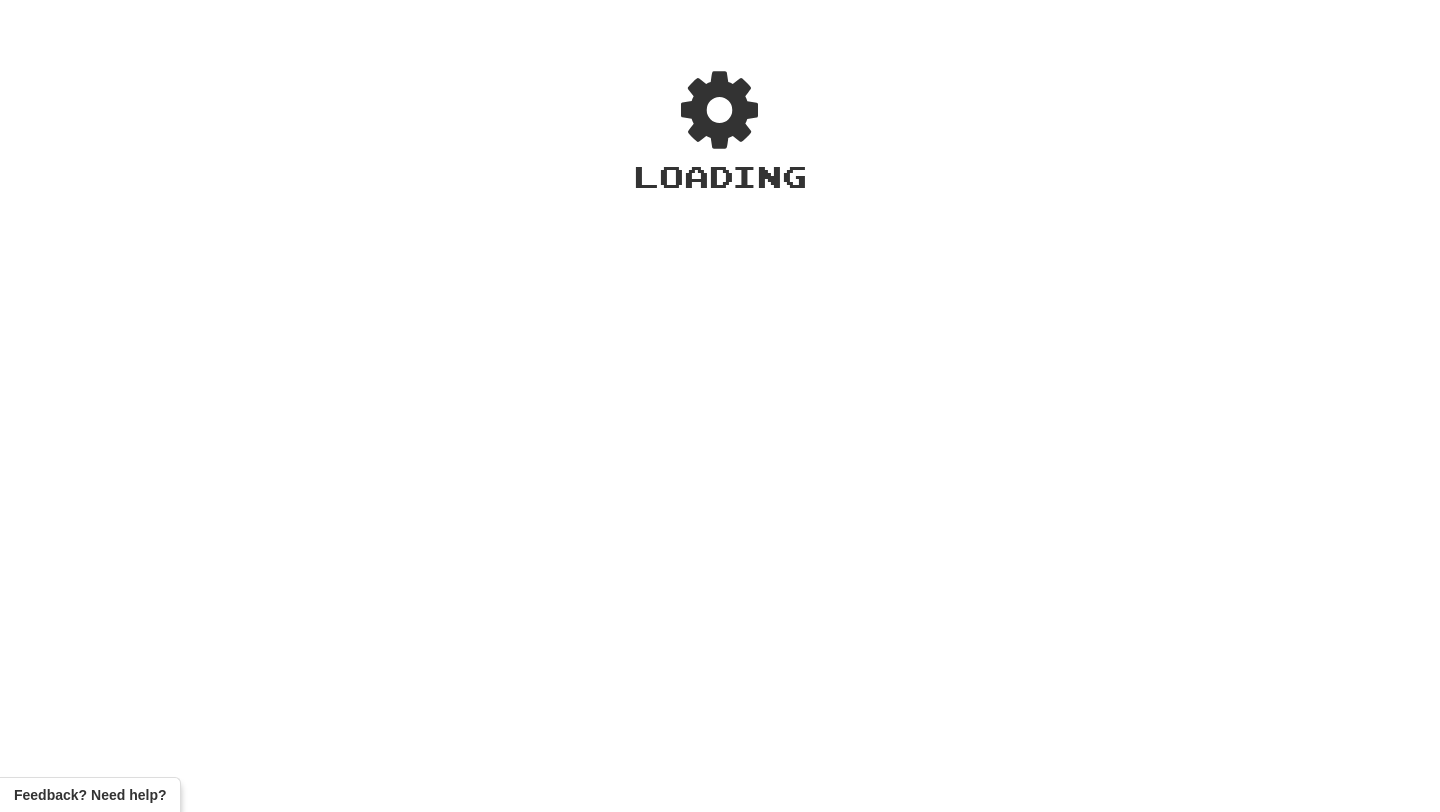 scroll, scrollTop: 0, scrollLeft: 0, axis: both 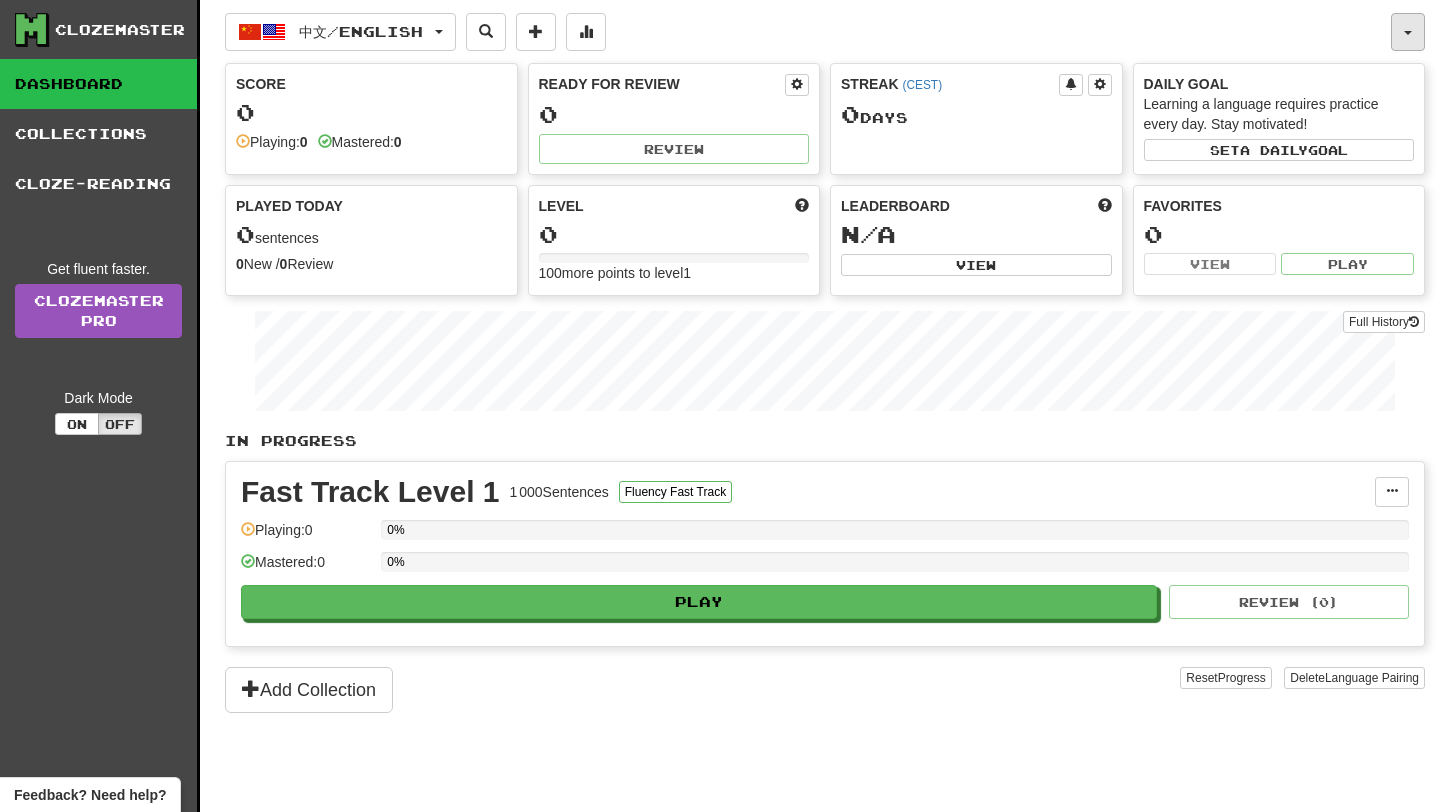 click at bounding box center (1408, 32) 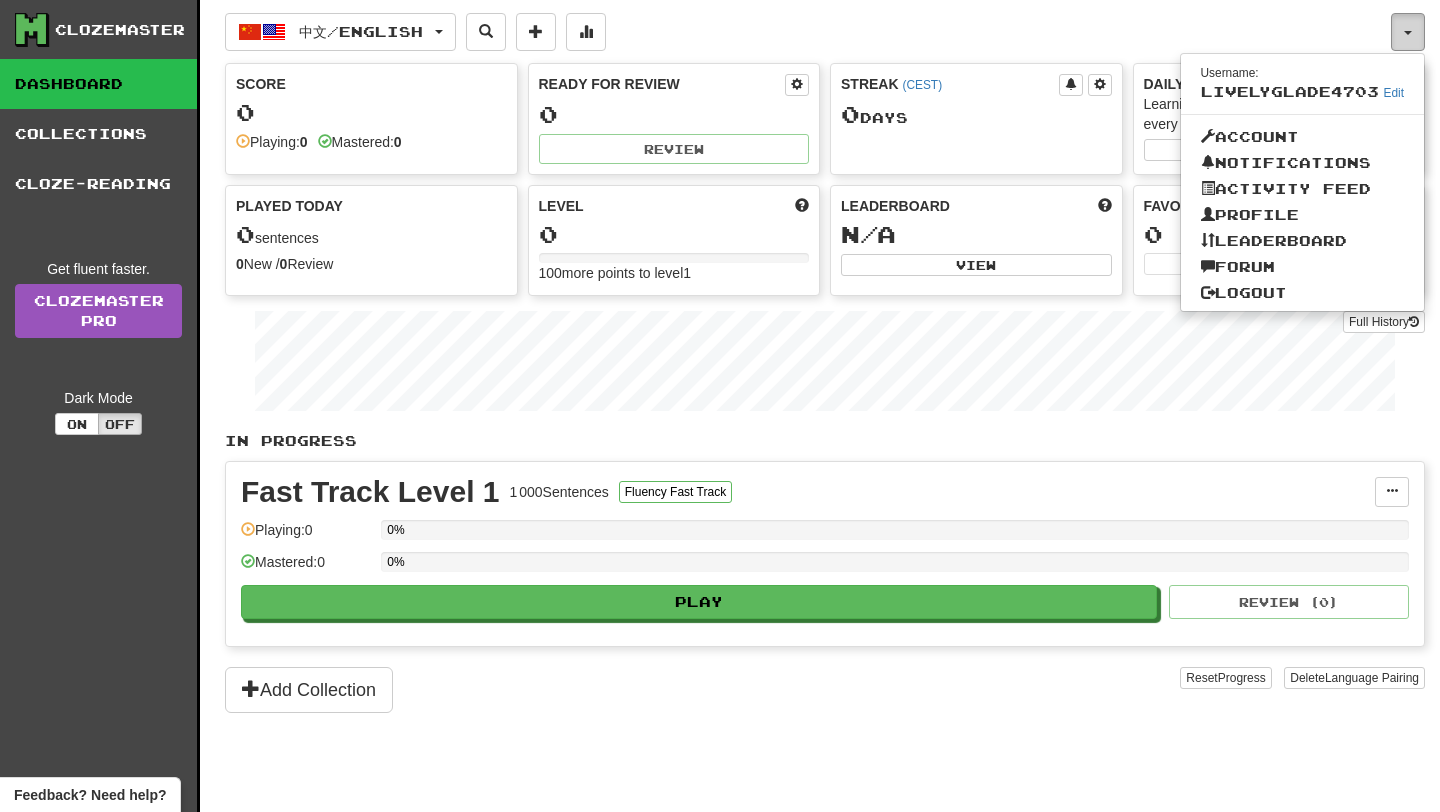 click at bounding box center (1408, 32) 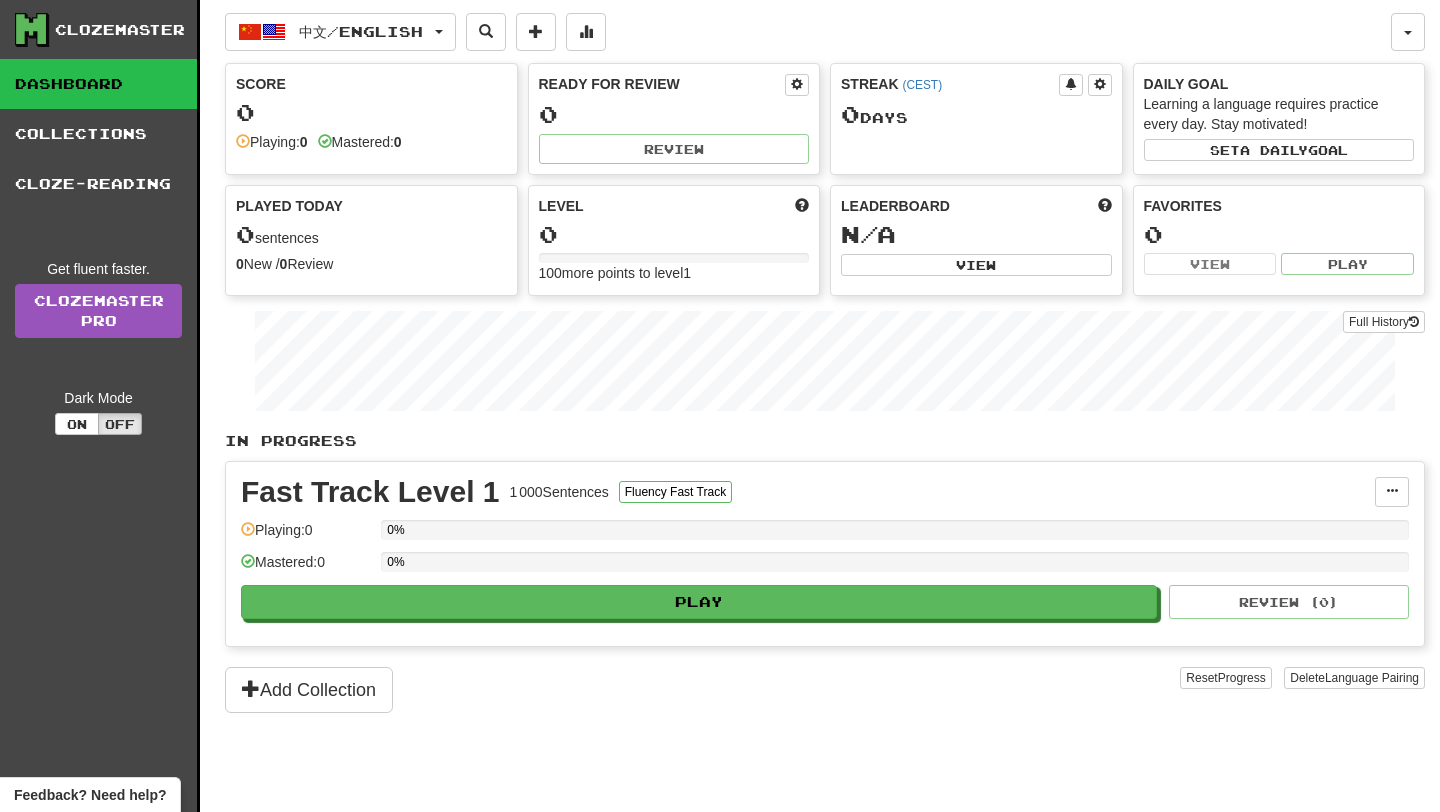 click on "中文  /  English 中文  /  English Streak:  0   Review:  0 Points today:  0  Language Pairing" at bounding box center [808, 32] 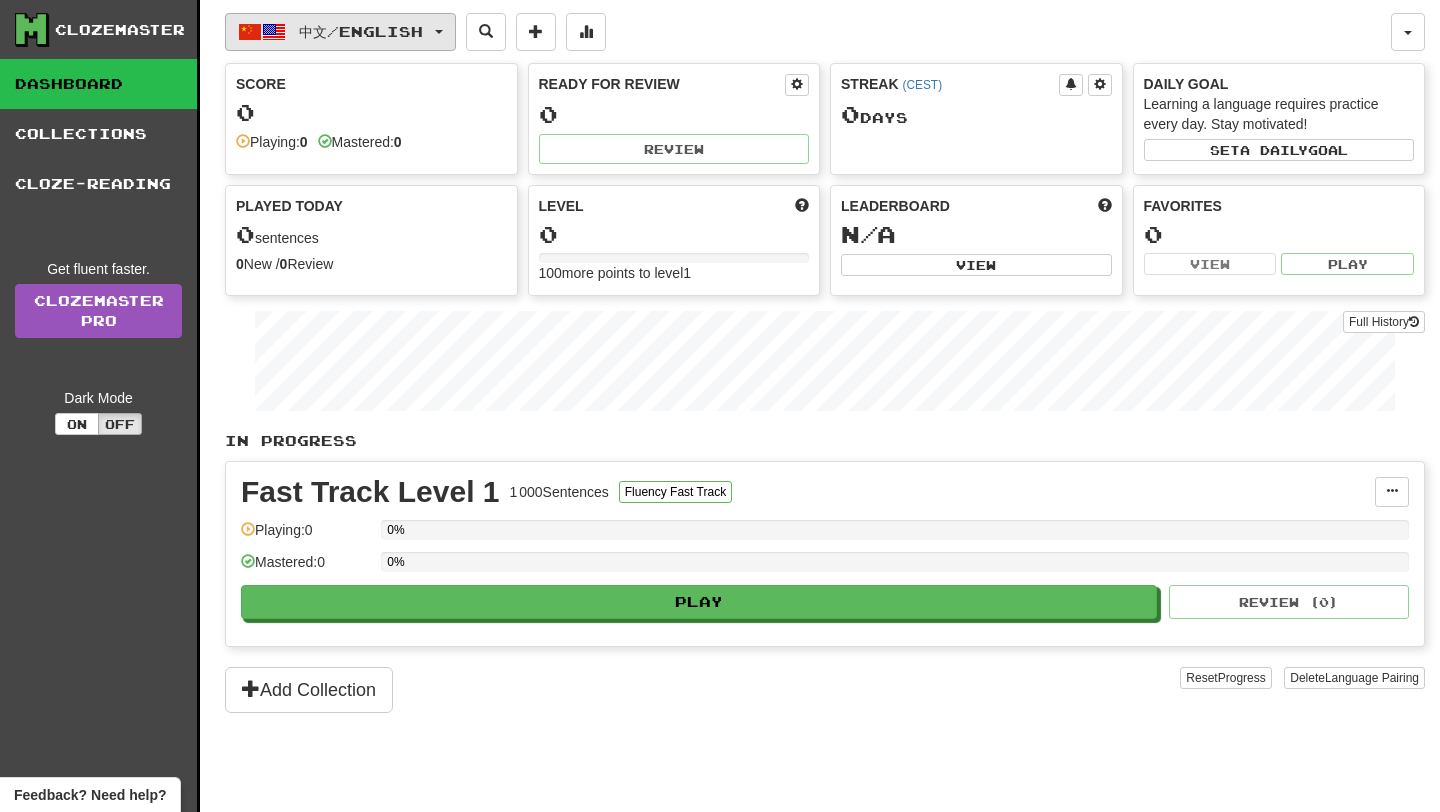 click on "中文  /  English" at bounding box center [340, 32] 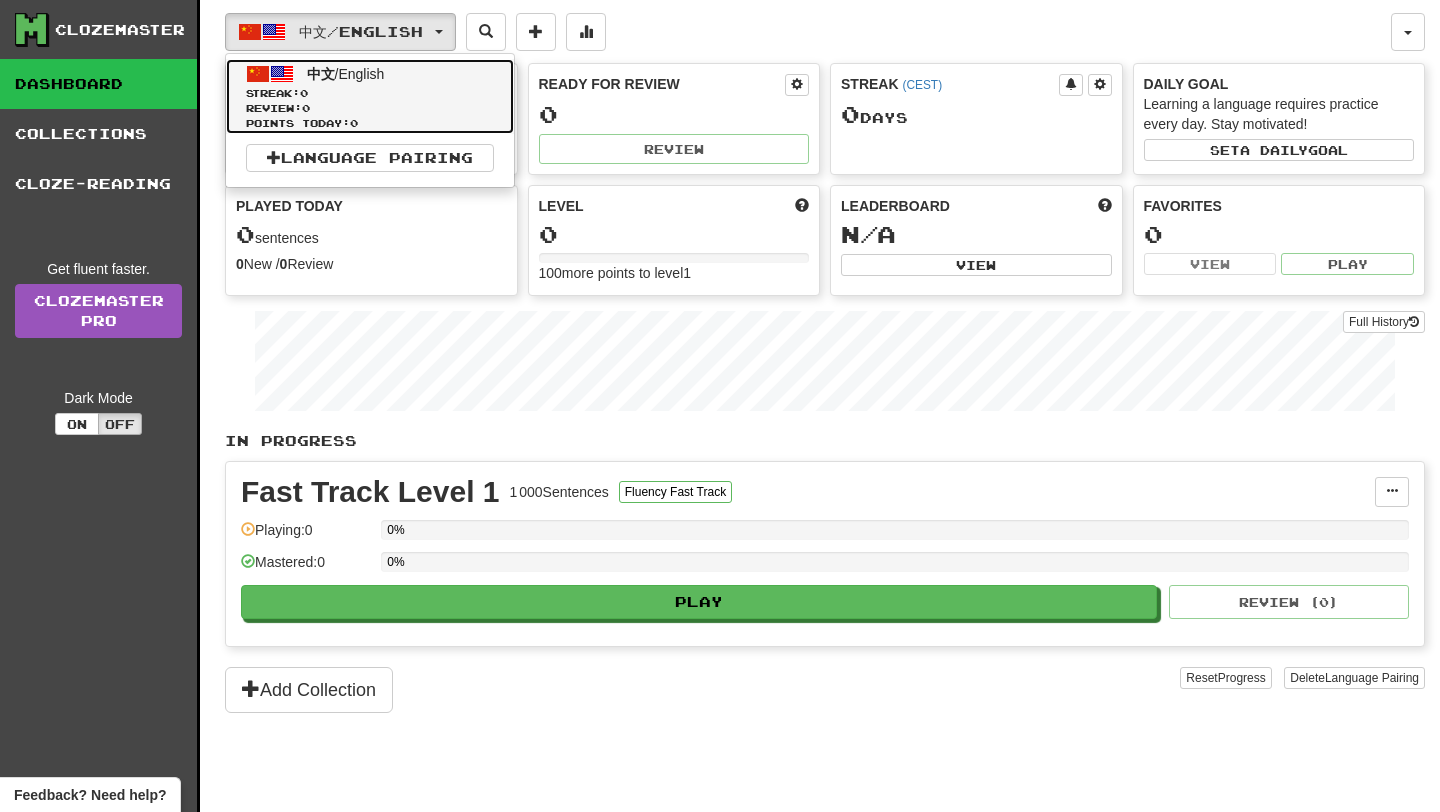 click on "中文  /  English Streak:  0   Review:  0 Points today:  0" at bounding box center (370, 96) 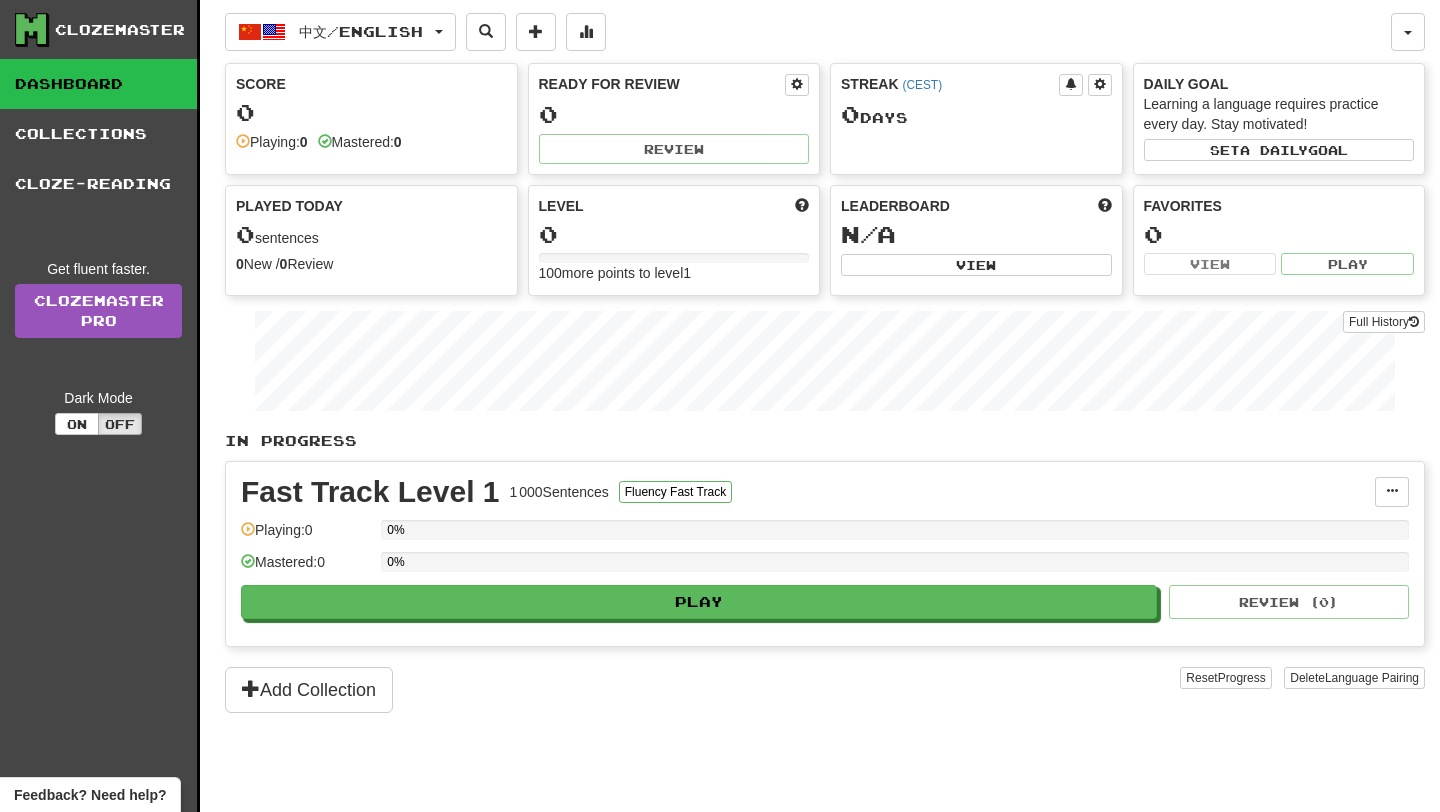 scroll, scrollTop: 0, scrollLeft: 0, axis: both 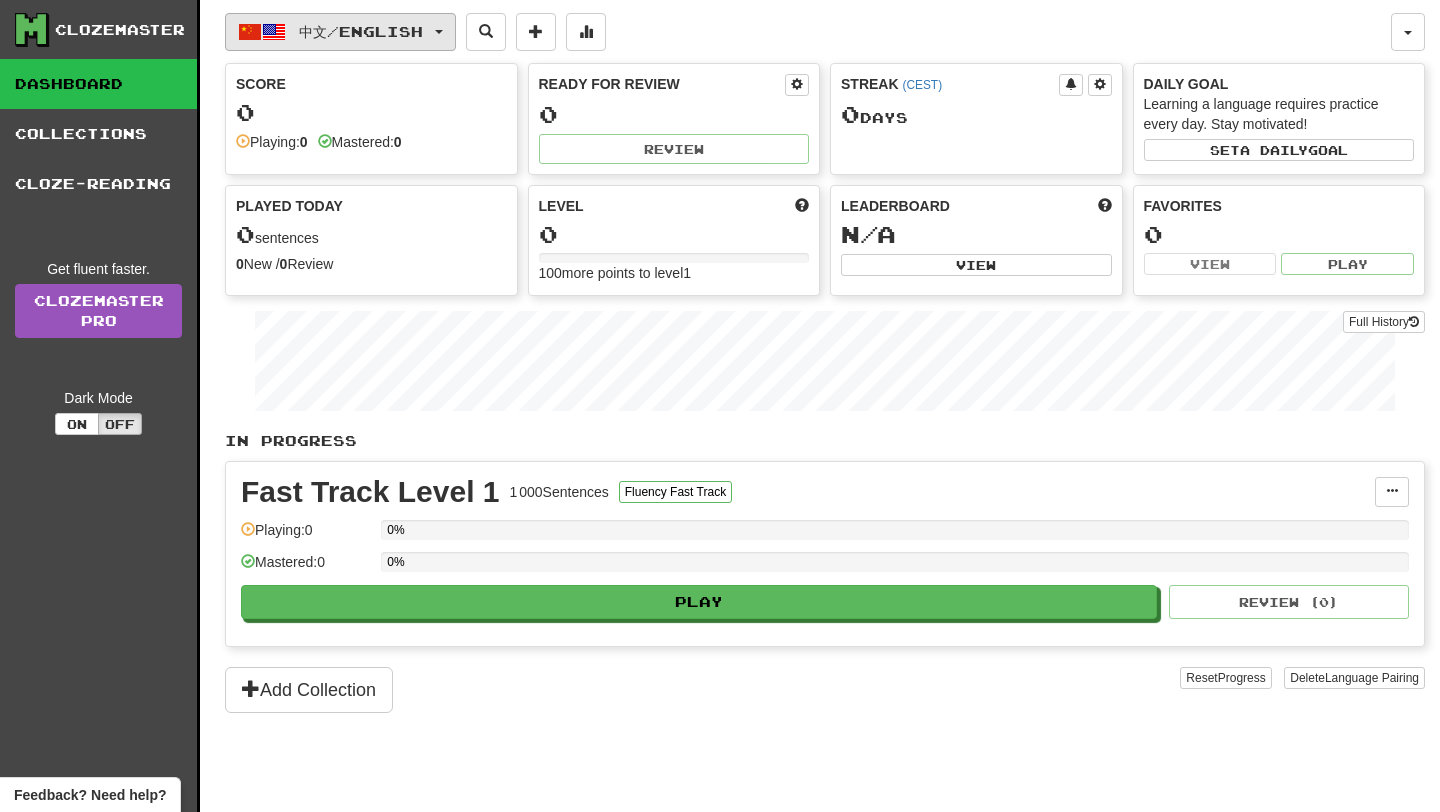 click on "中文  /  English" at bounding box center (340, 32) 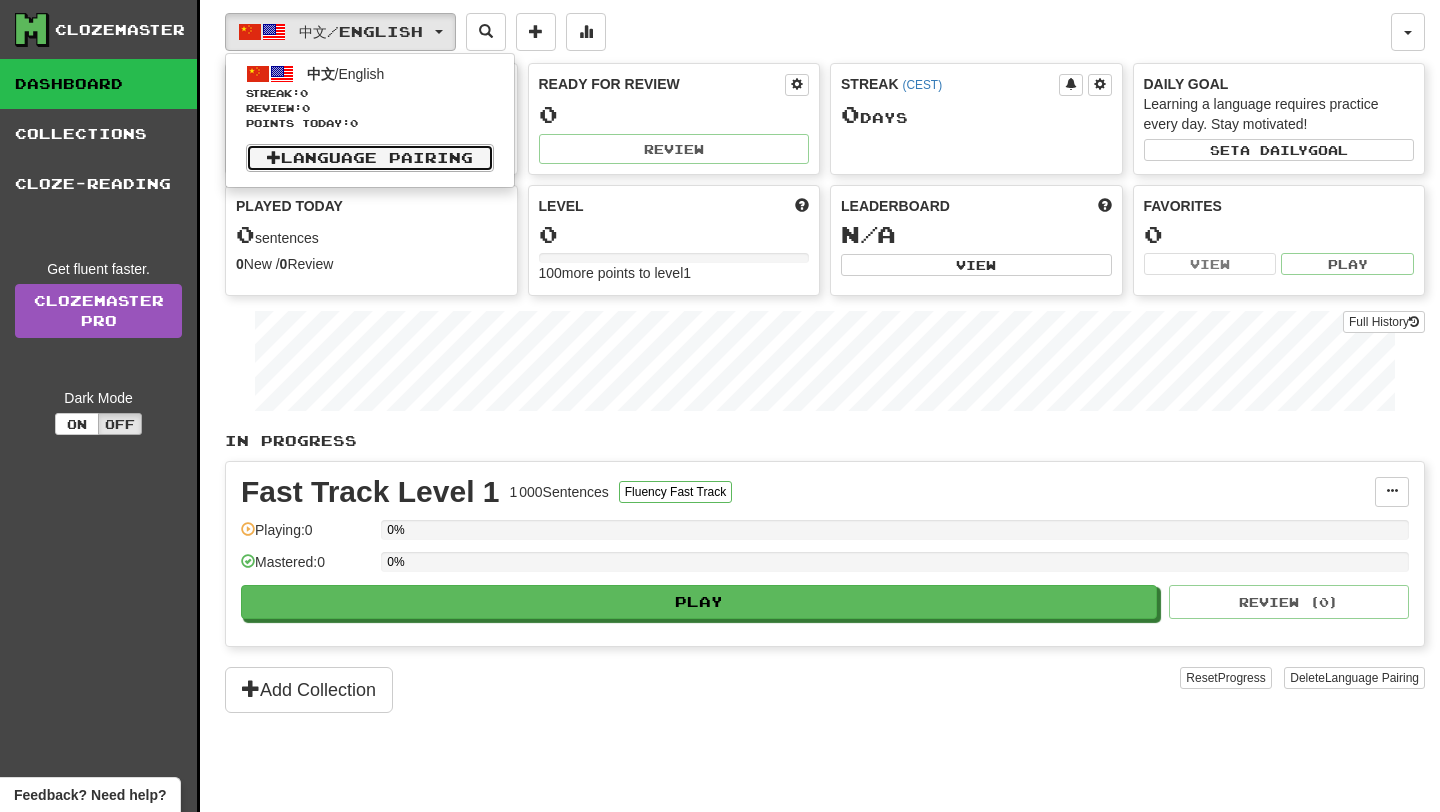 click on "Language Pairing" at bounding box center [370, 158] 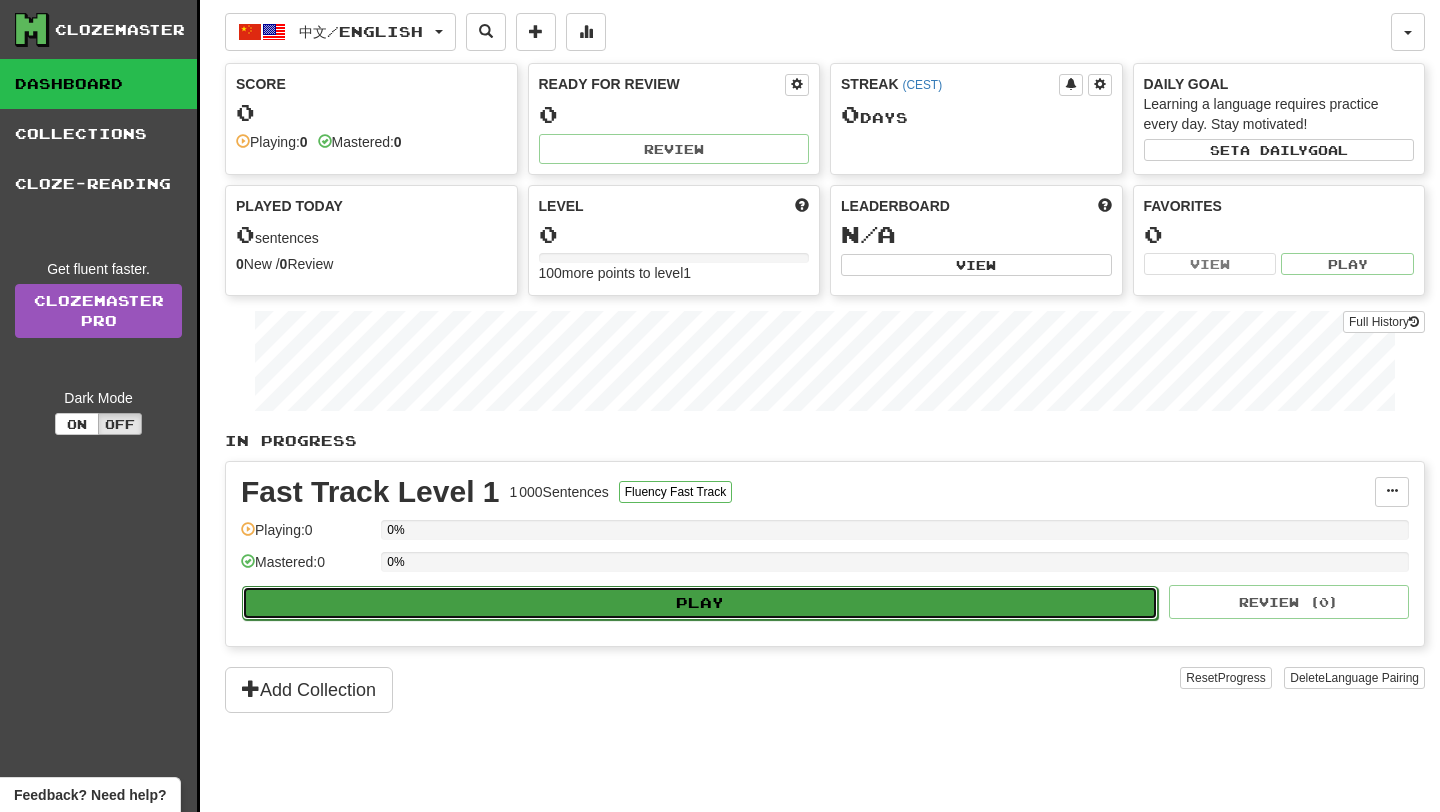 click on "Play" at bounding box center [700, 603] 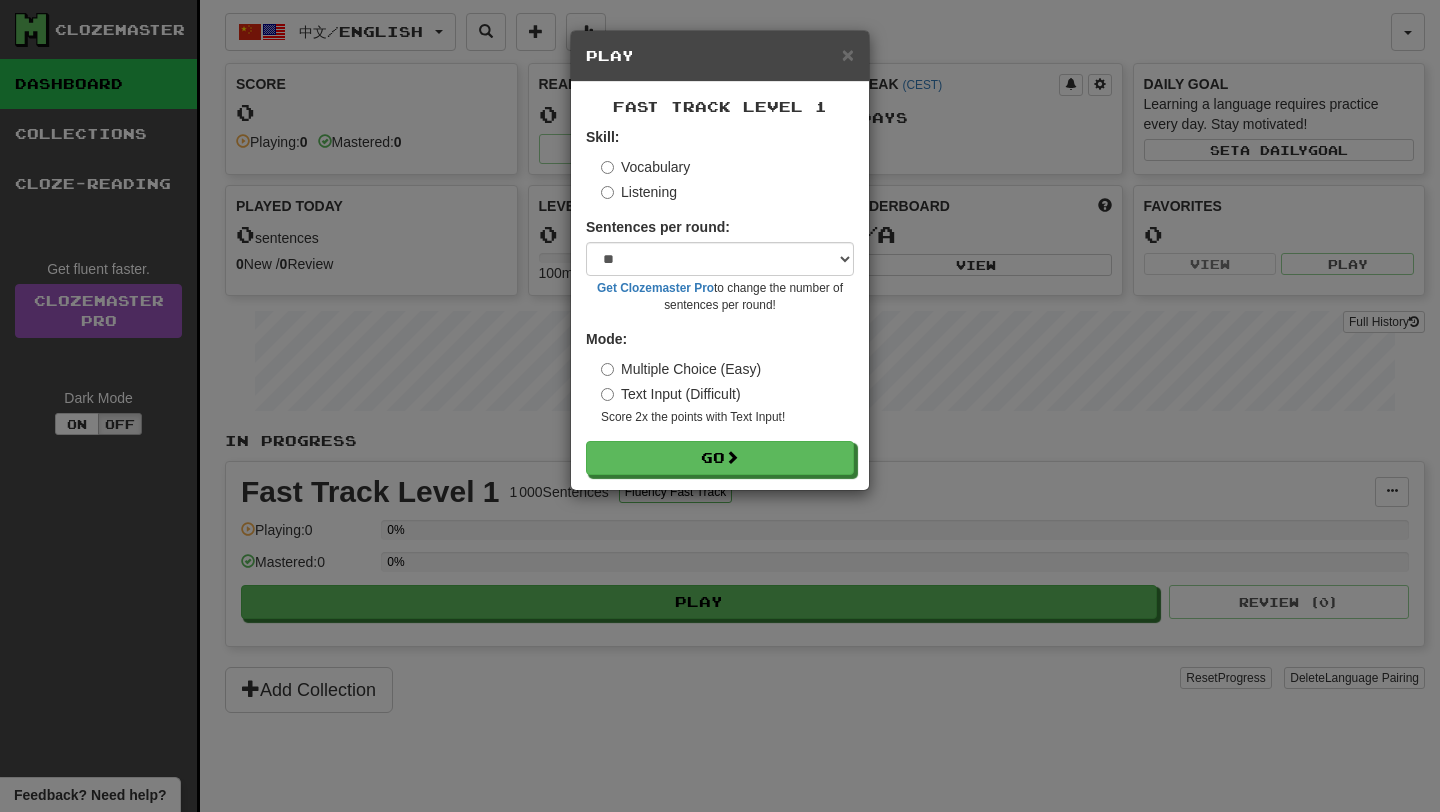 click on "Listening" at bounding box center [639, 192] 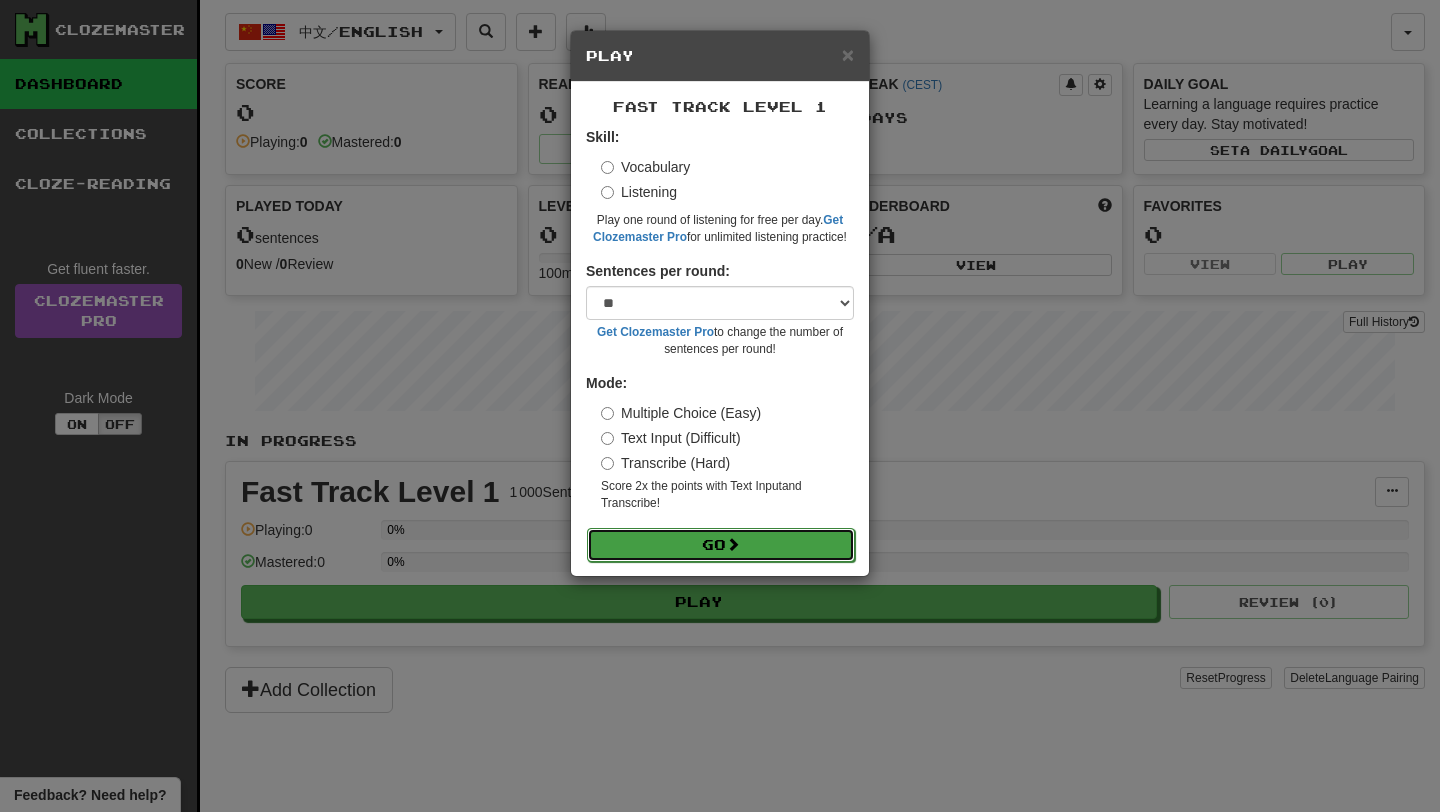 click on "Go" at bounding box center (721, 545) 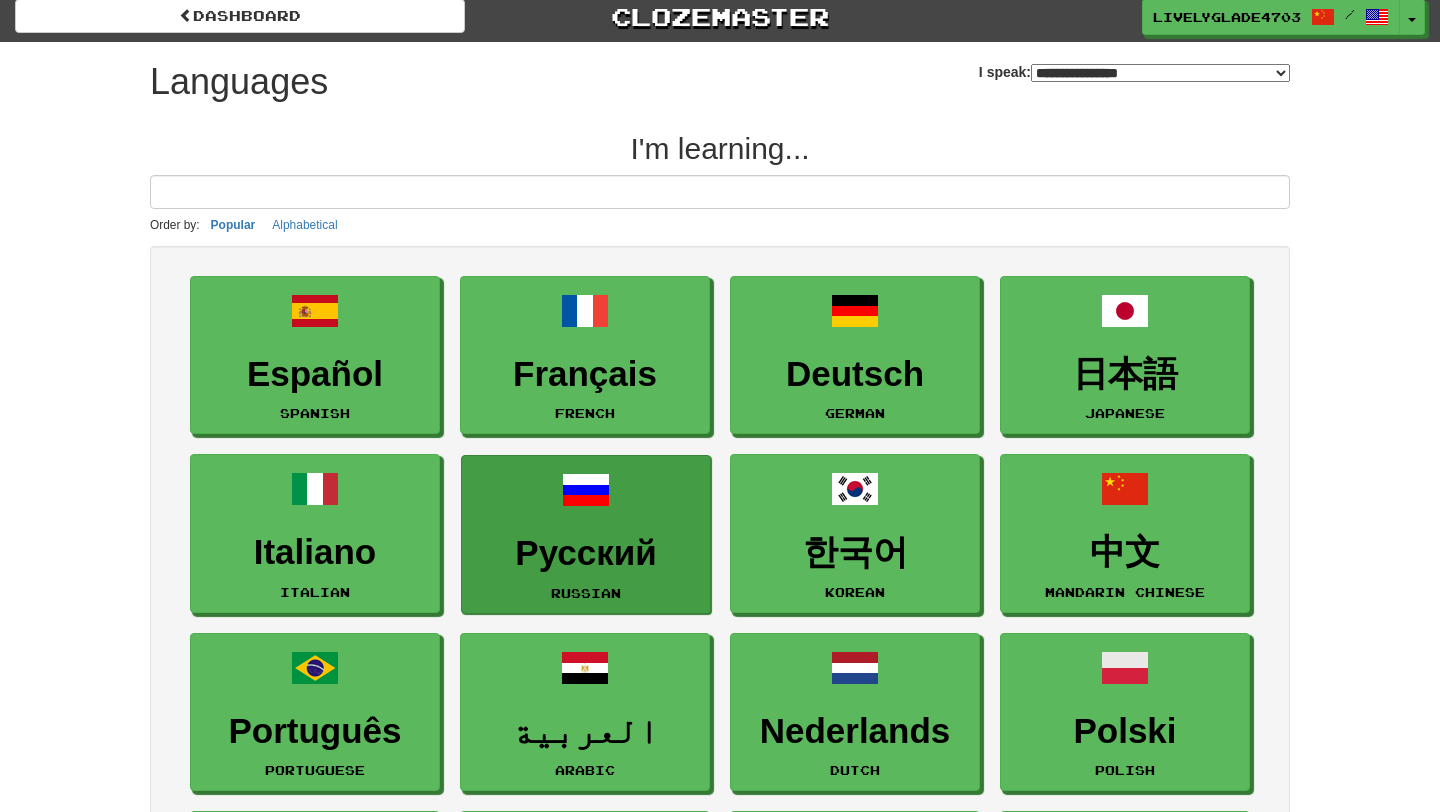 scroll, scrollTop: 11, scrollLeft: 0, axis: vertical 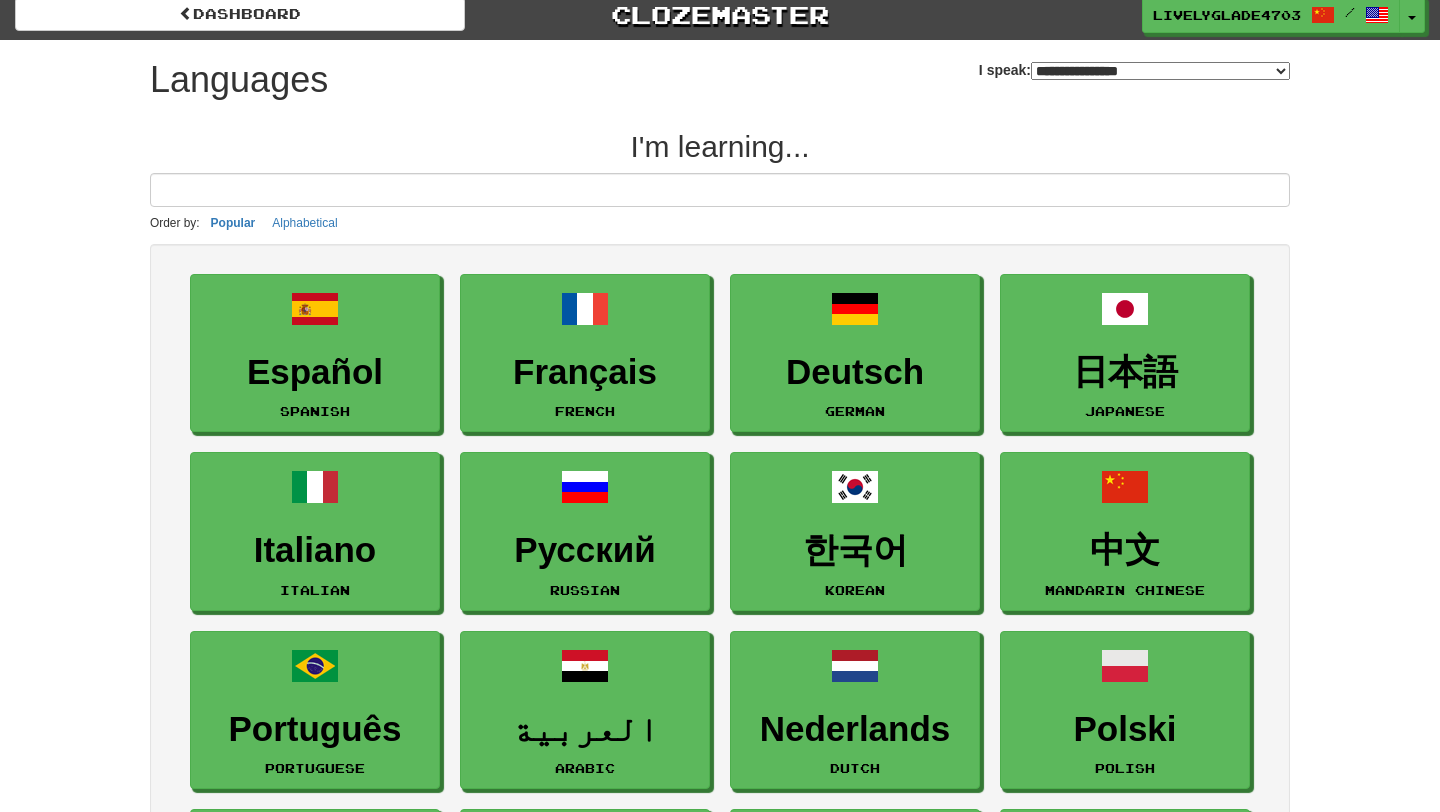 click on "**********" at bounding box center [1134, 62] 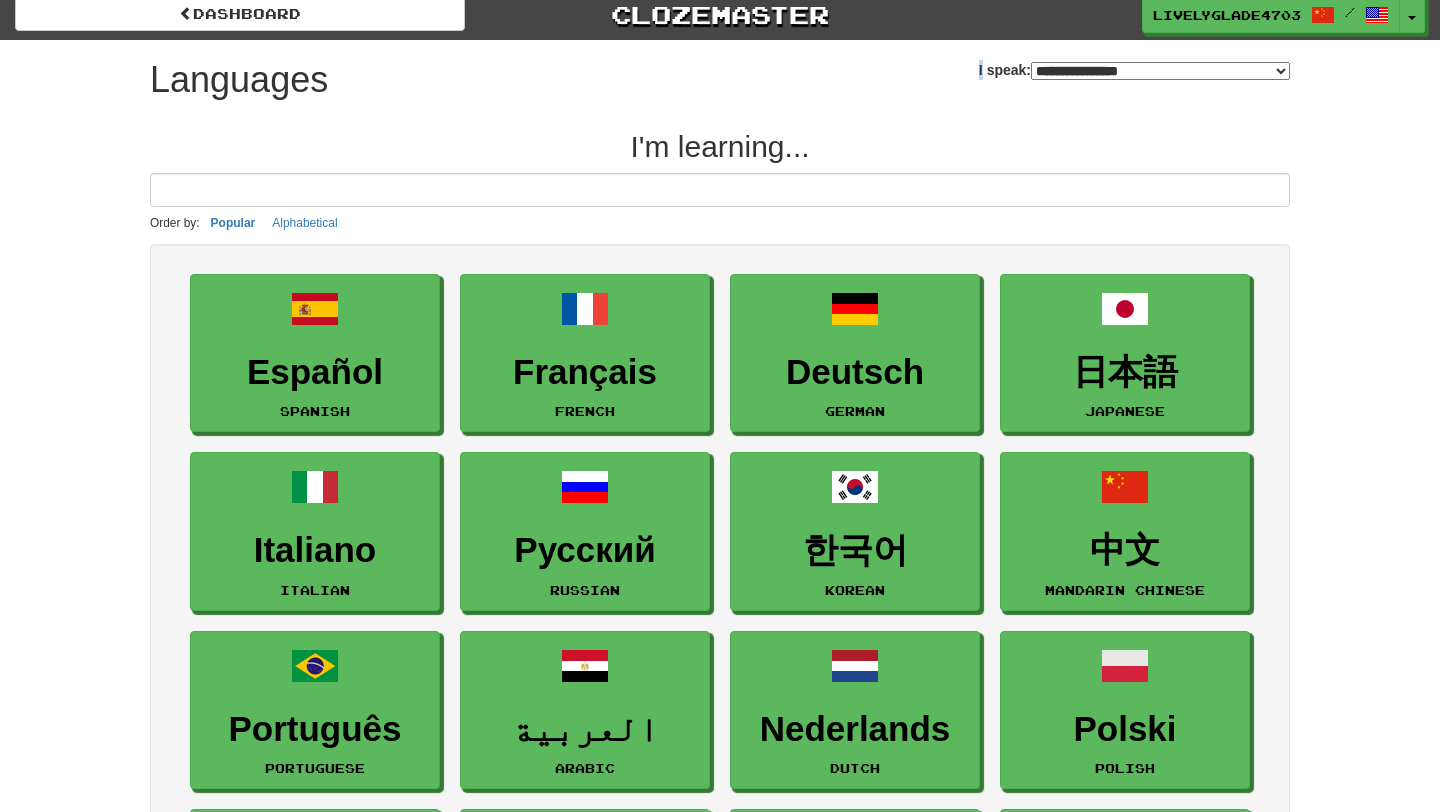 click on "**********" at bounding box center [1134, 62] 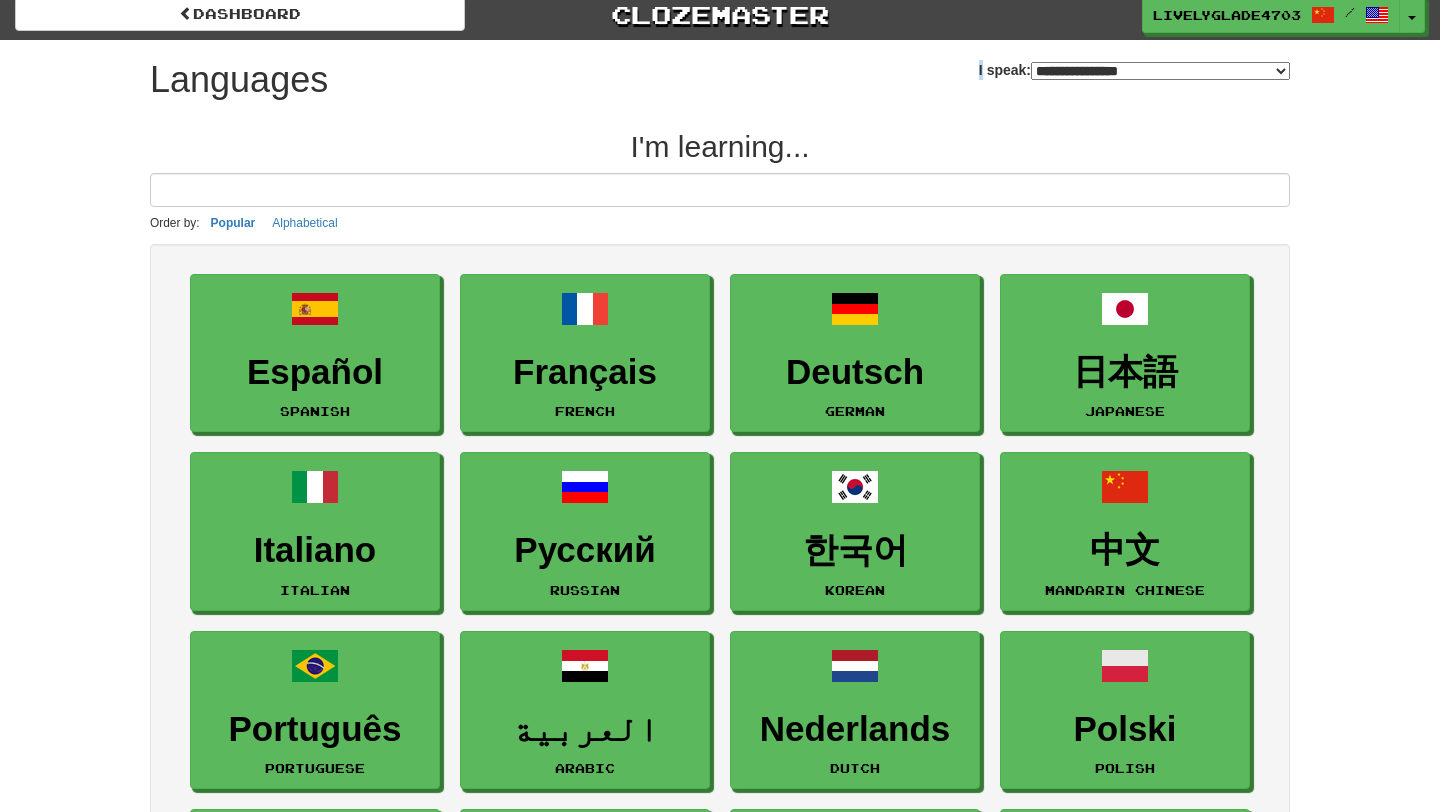 select on "********" 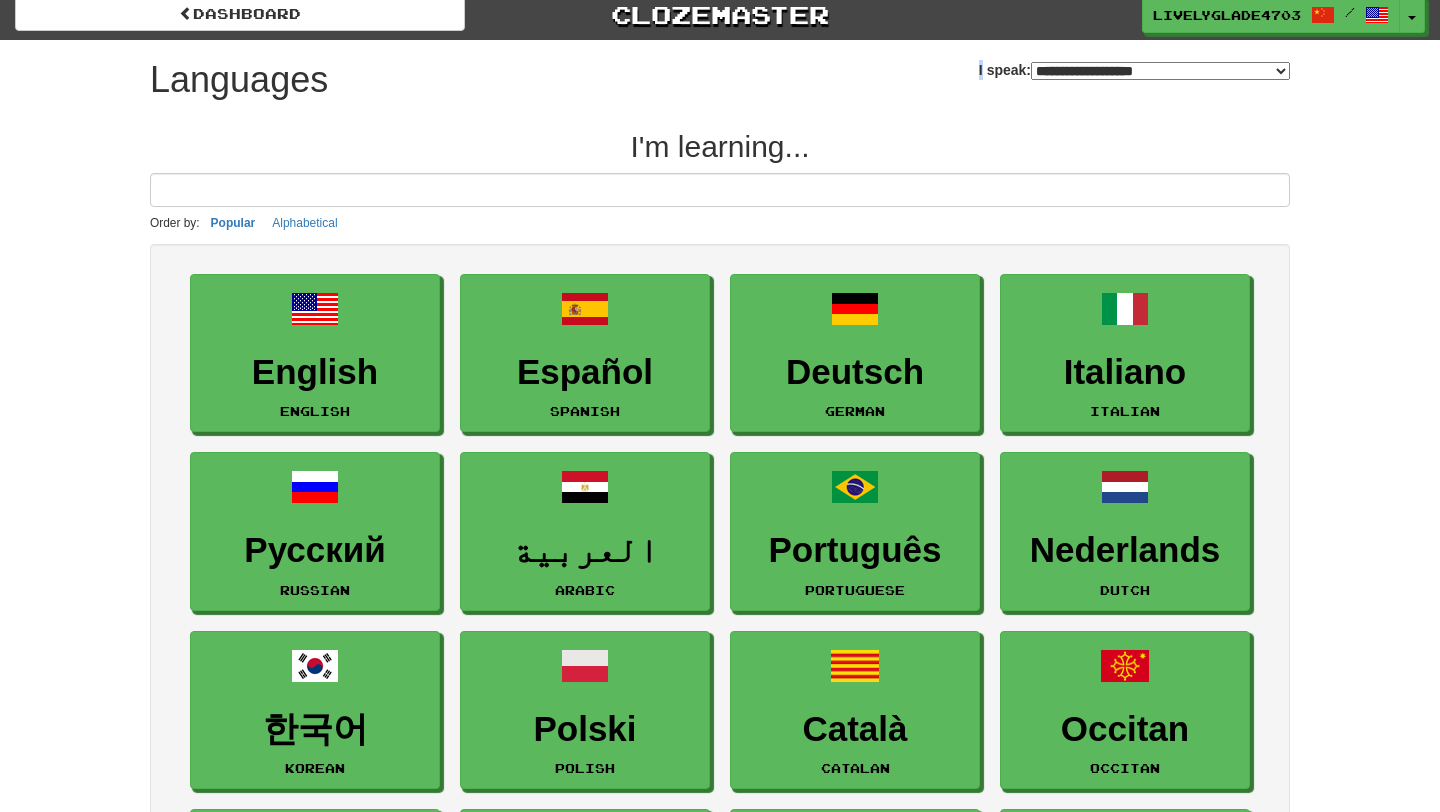 scroll, scrollTop: 0, scrollLeft: 0, axis: both 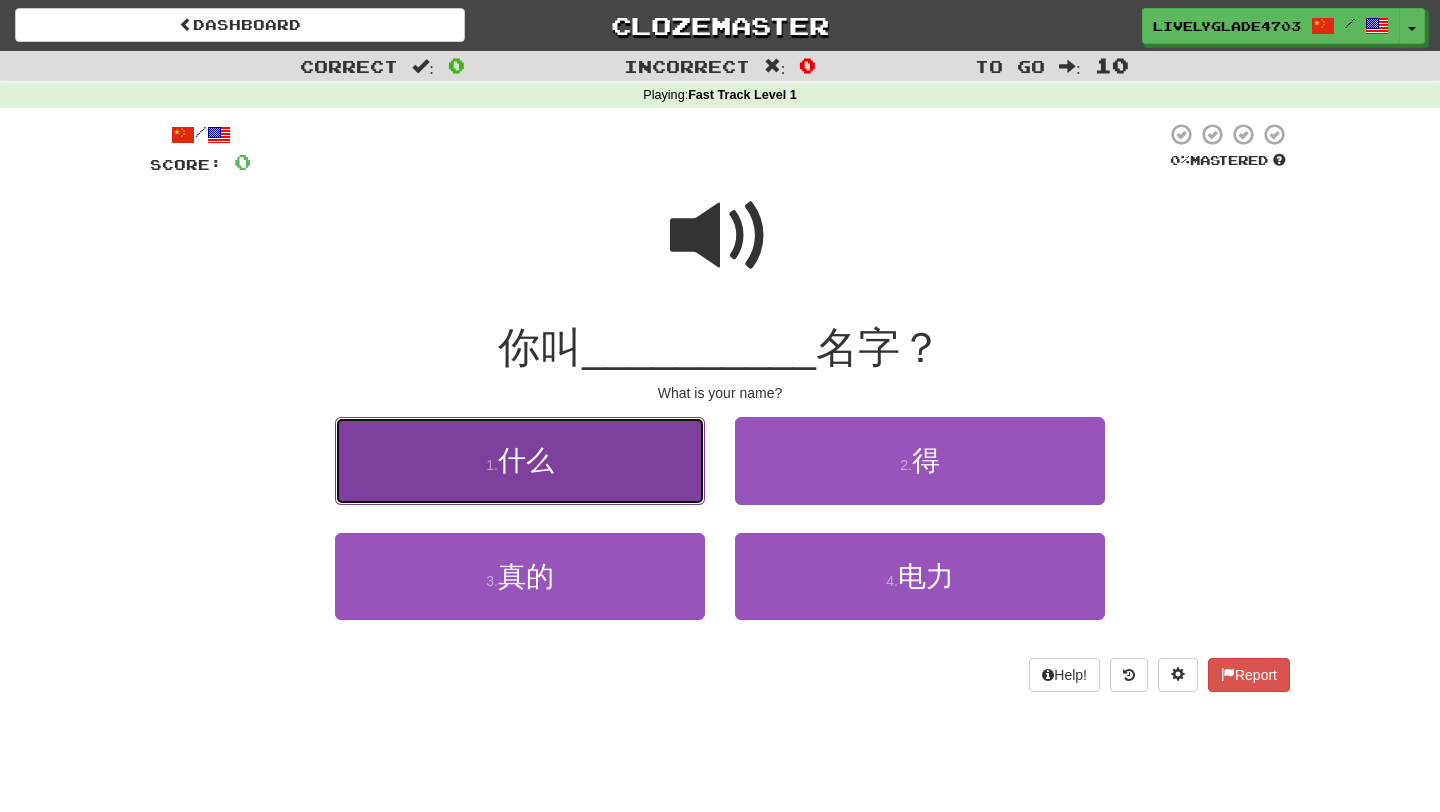 click on "1 .  什么" at bounding box center (520, 460) 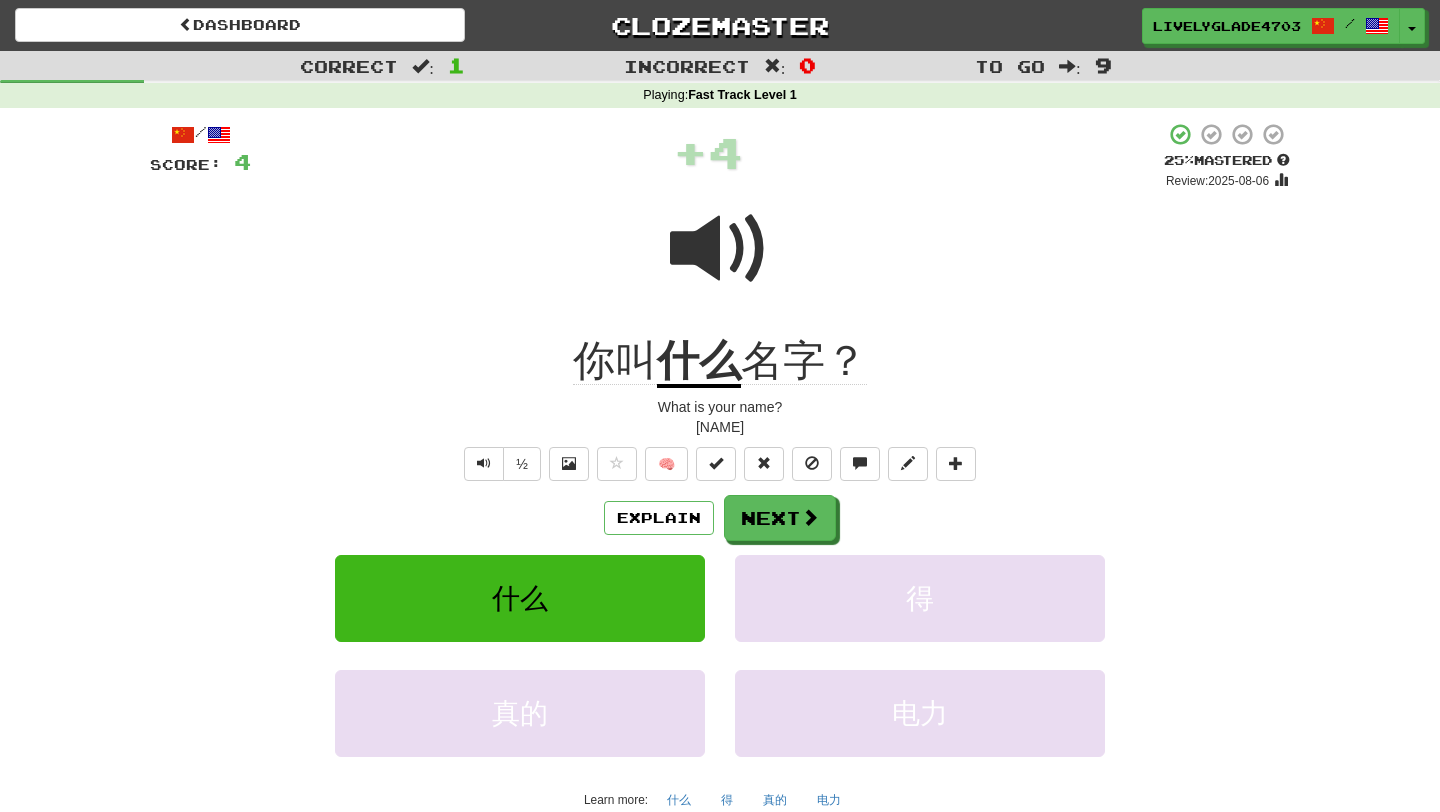 click on "你叫" 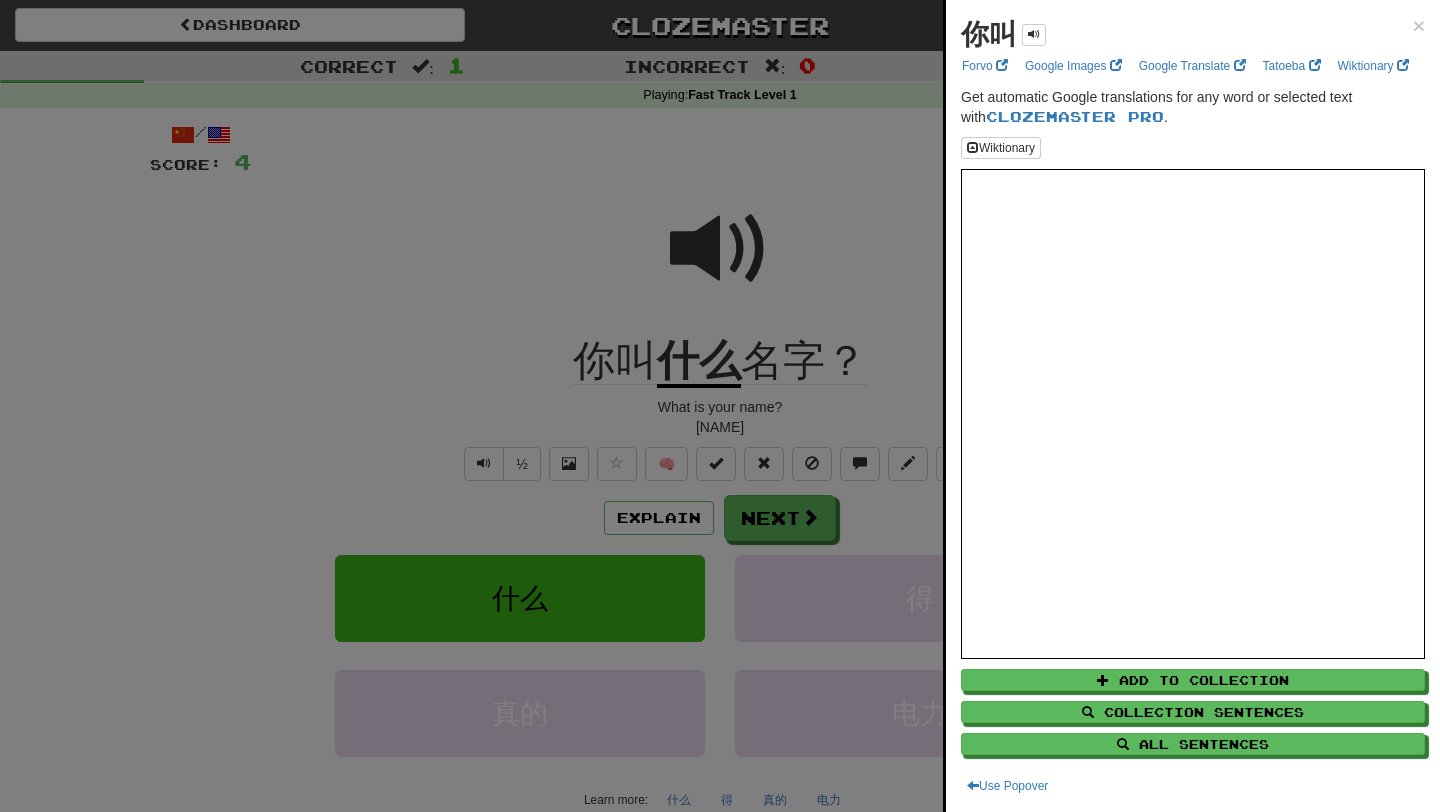 click at bounding box center (0, 1597) 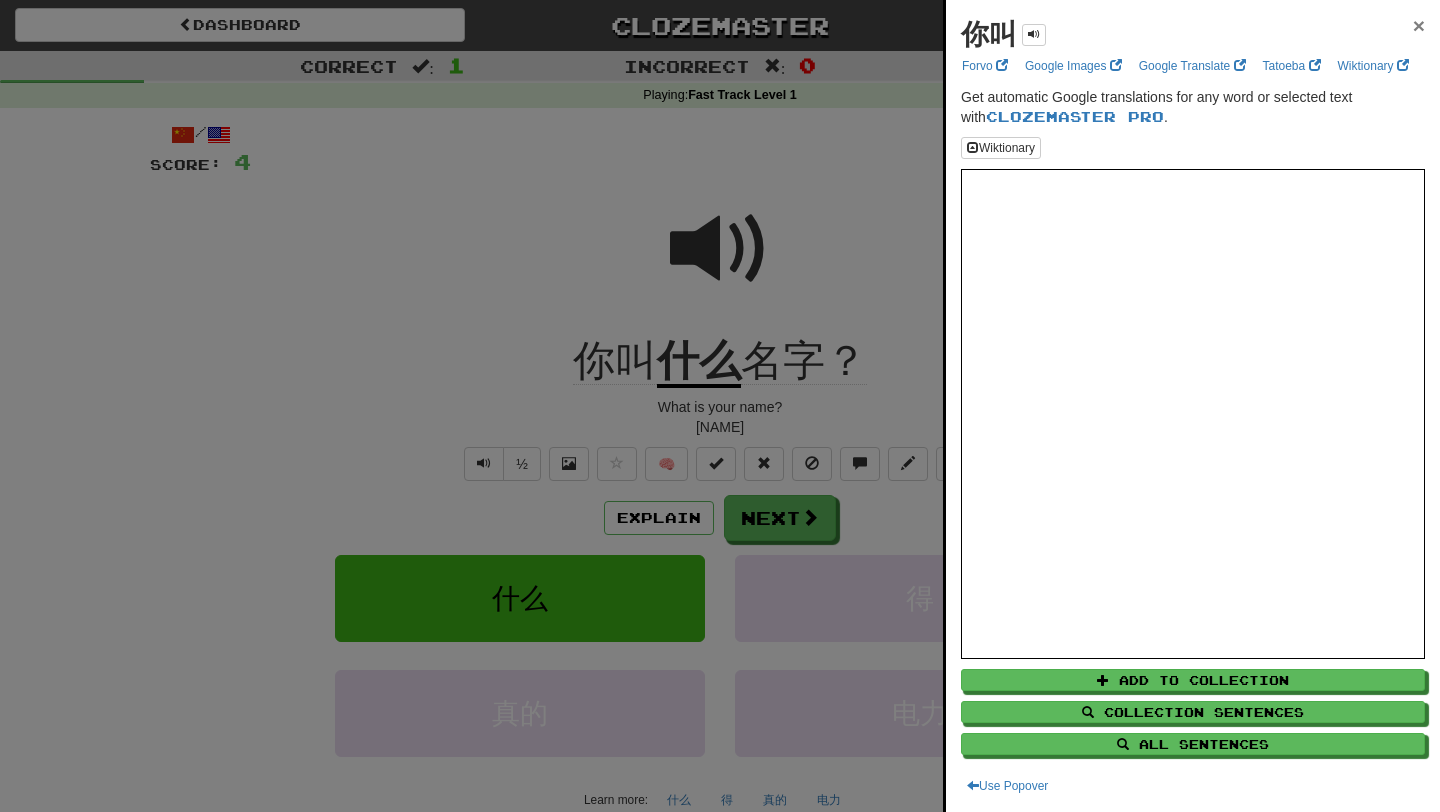 click on "×" at bounding box center [1419, 25] 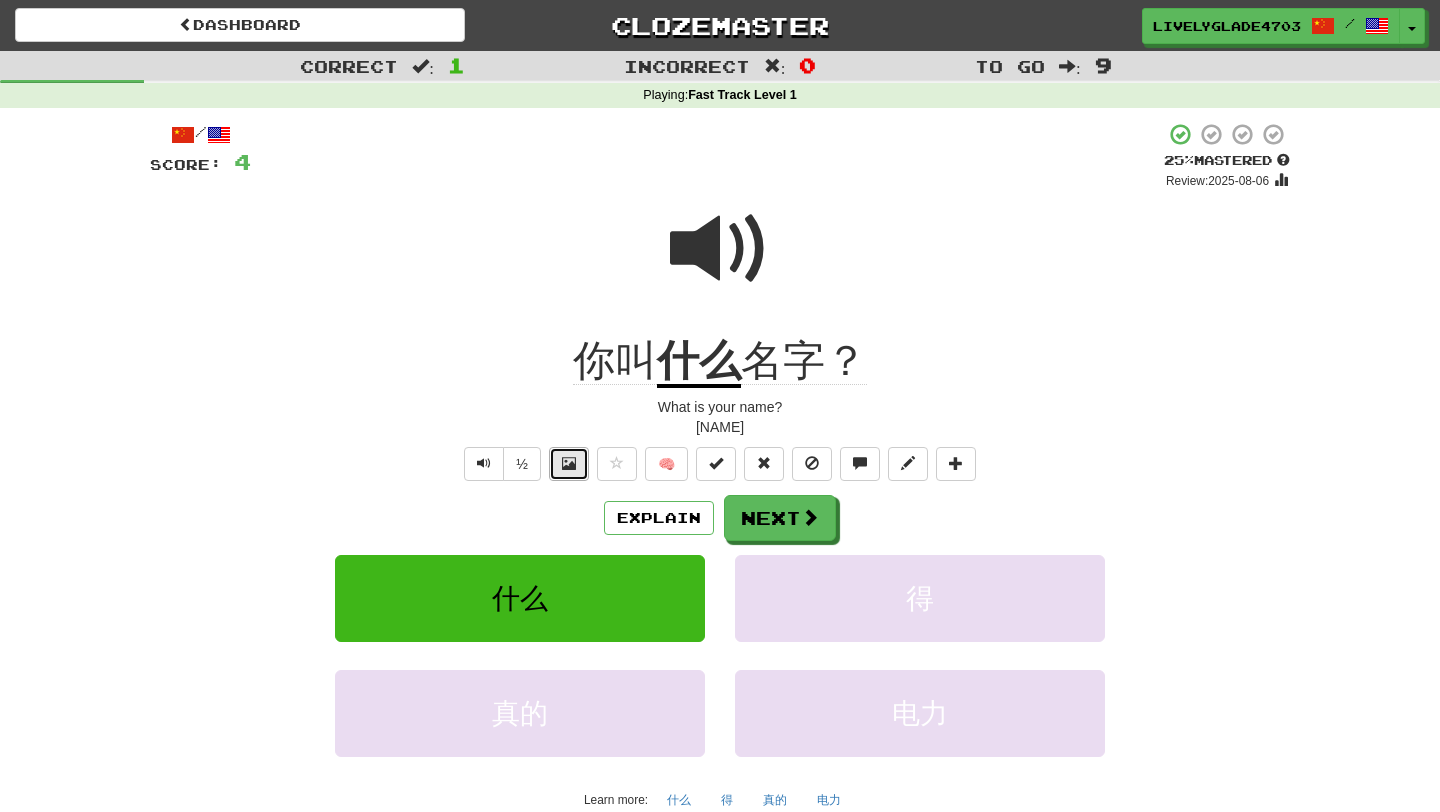 click at bounding box center (569, 464) 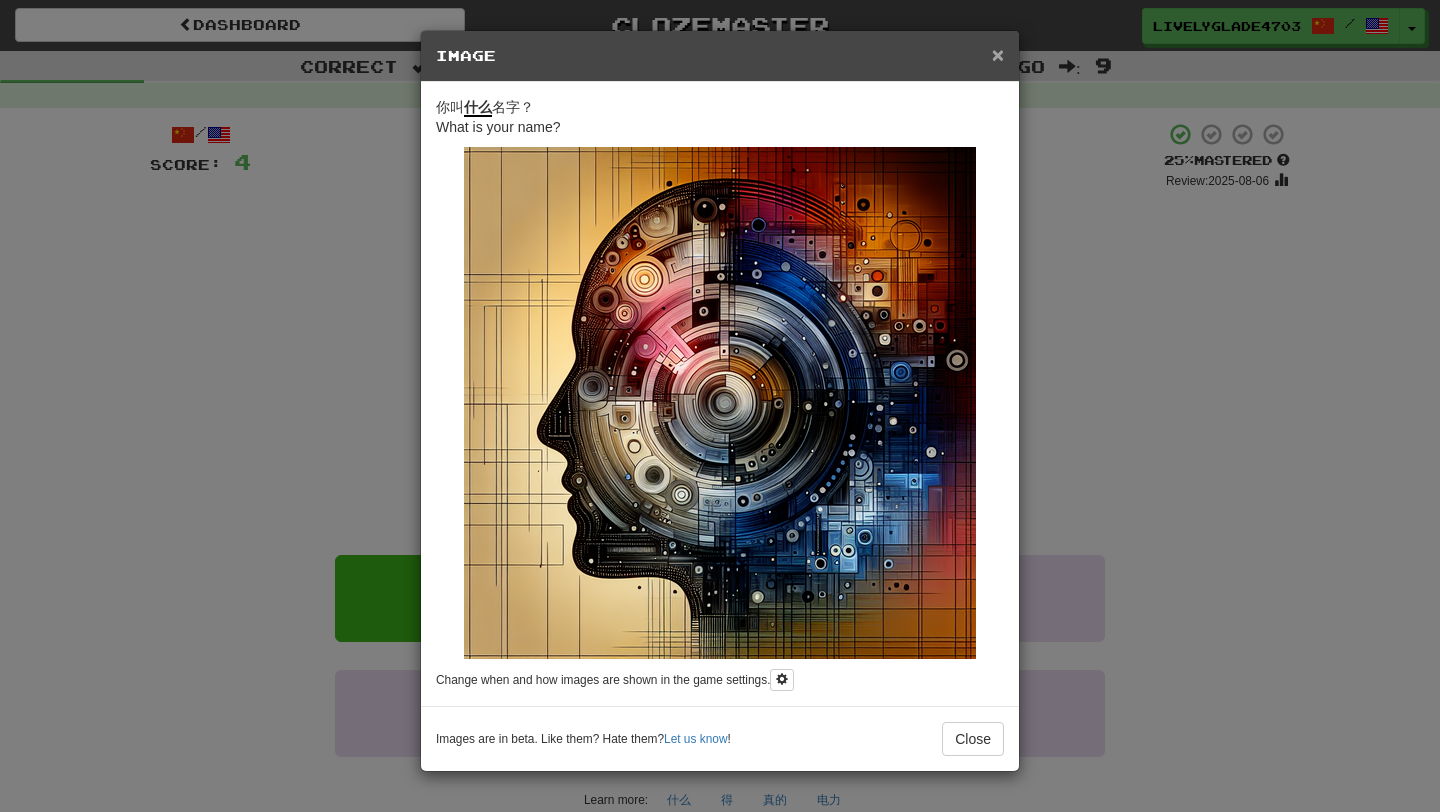 click on "×" at bounding box center (998, 54) 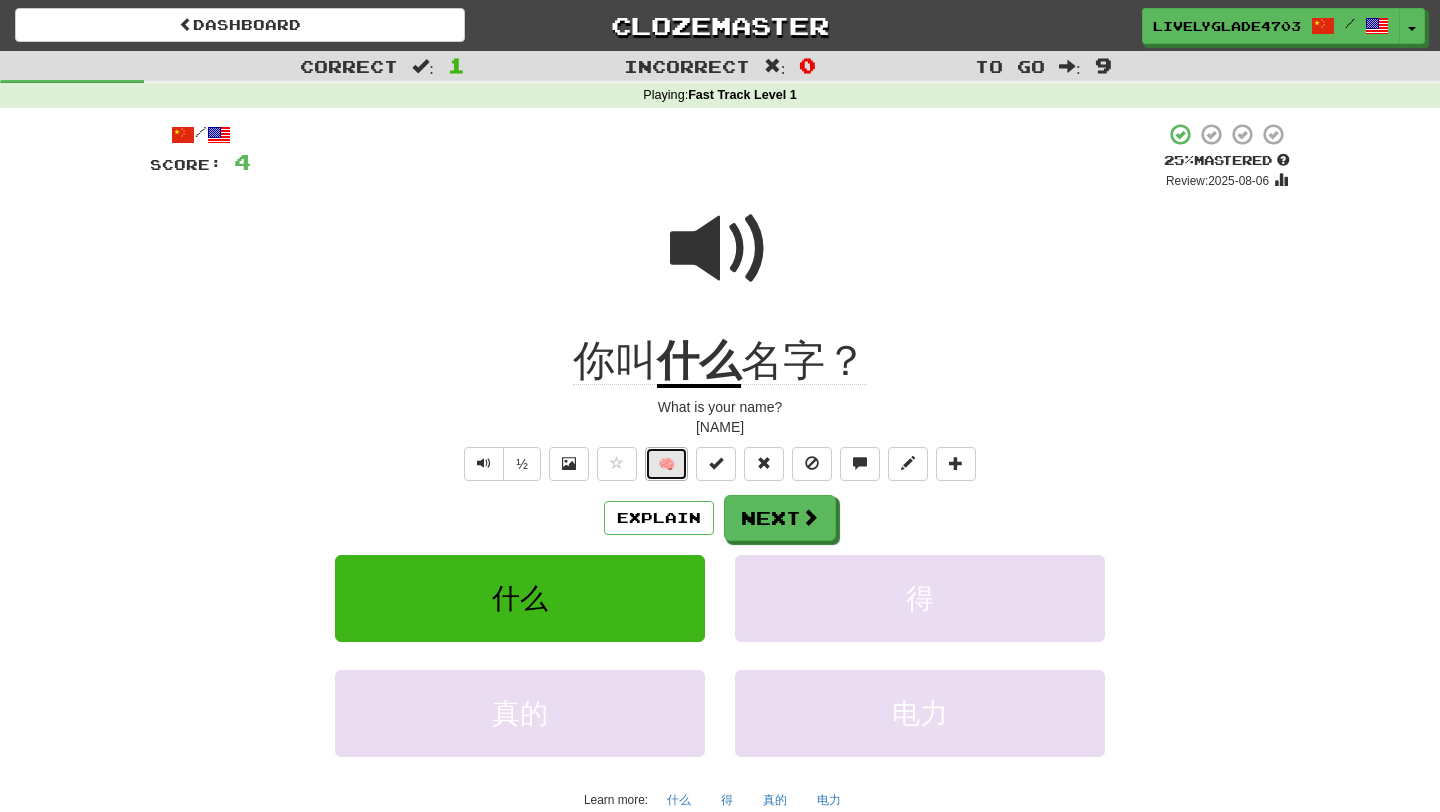 click on "🧠" at bounding box center [666, 464] 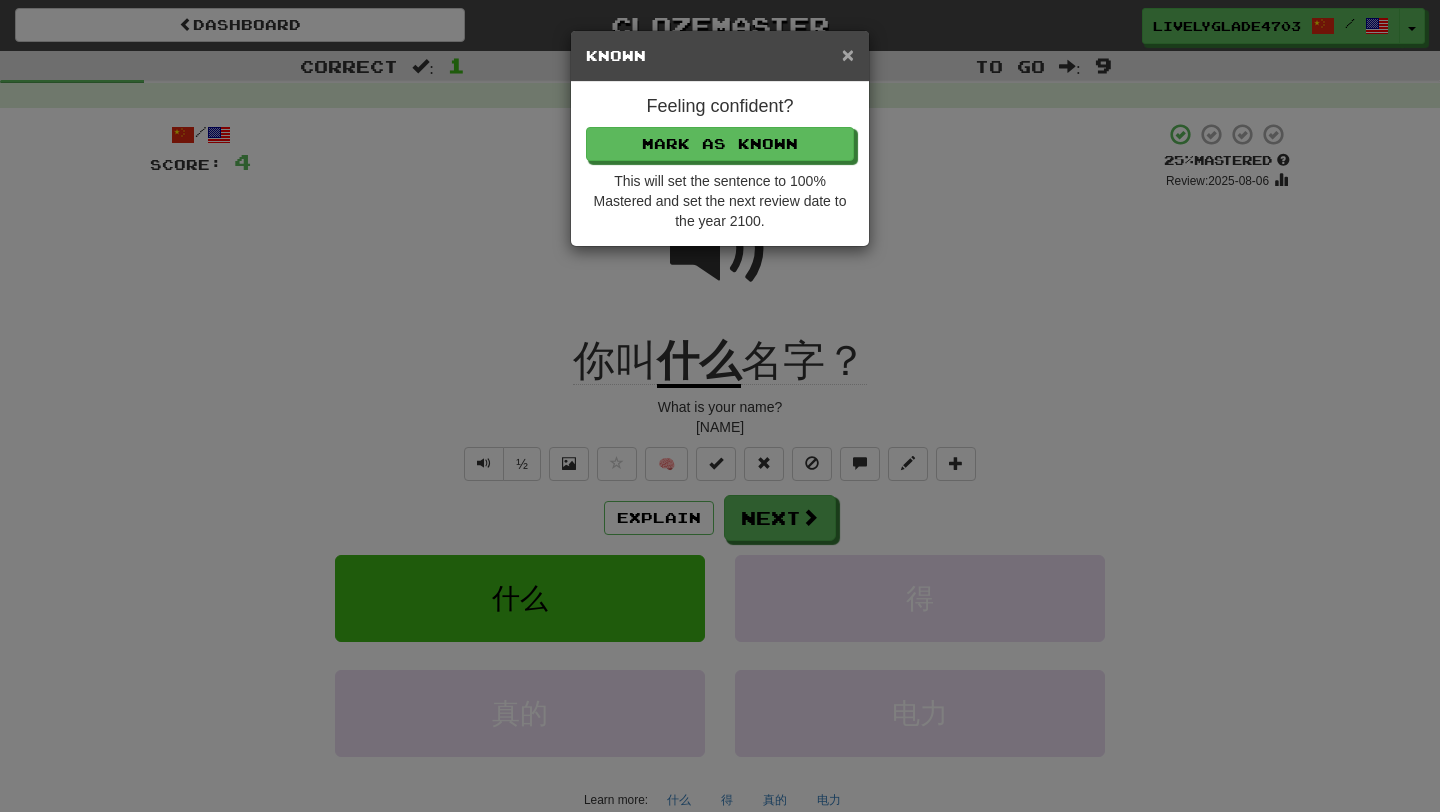 click on "×" at bounding box center [848, 54] 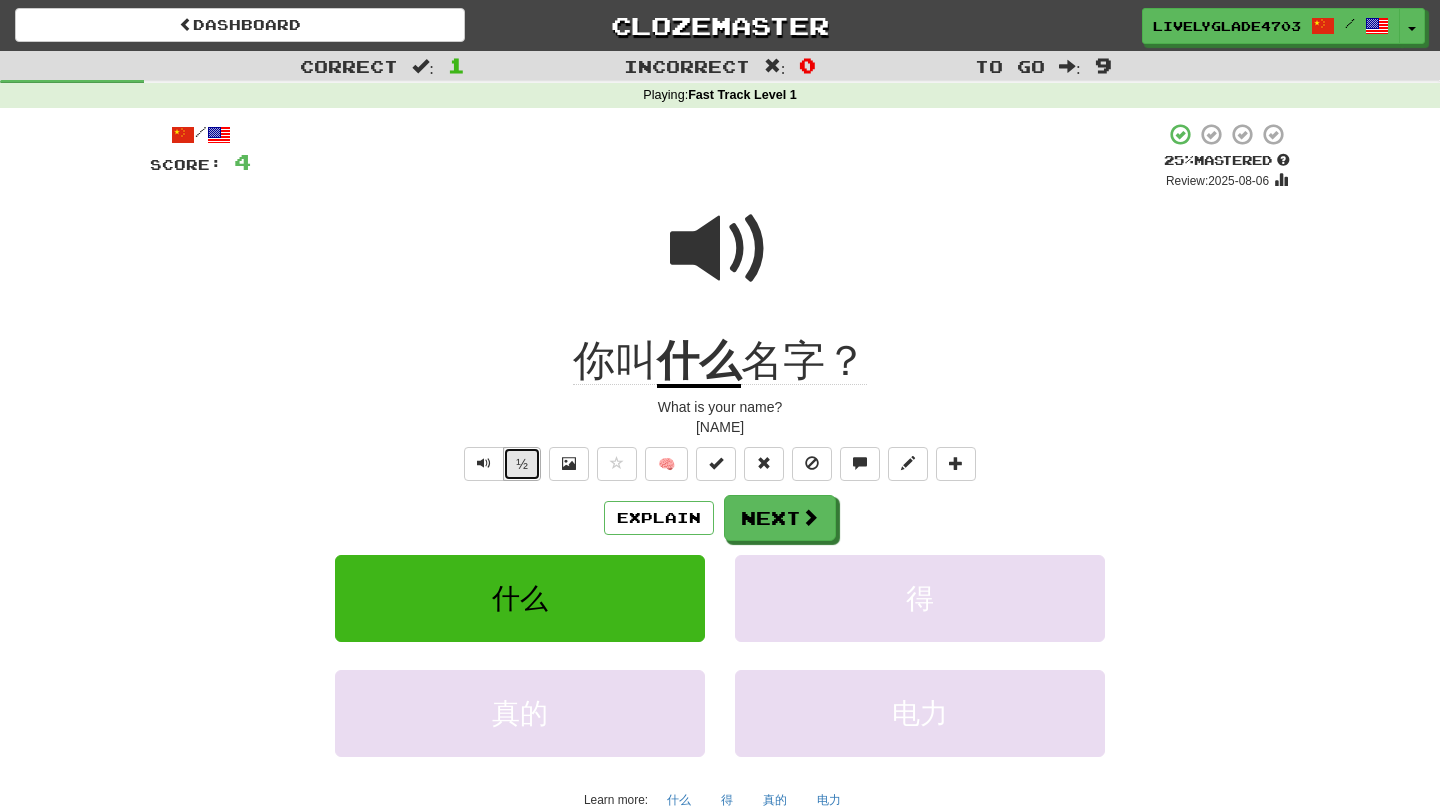click on "½" at bounding box center [522, 464] 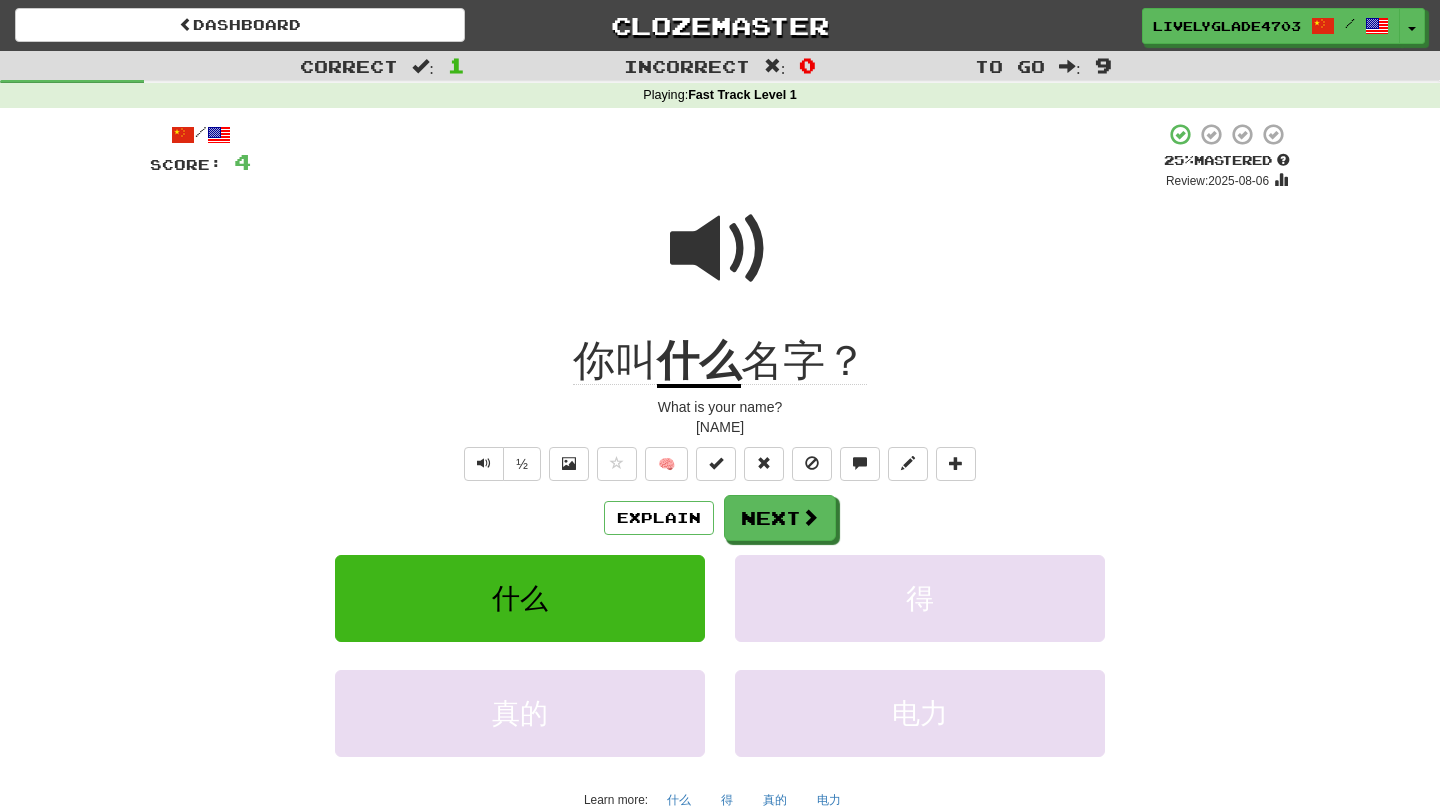 click on "你叫" 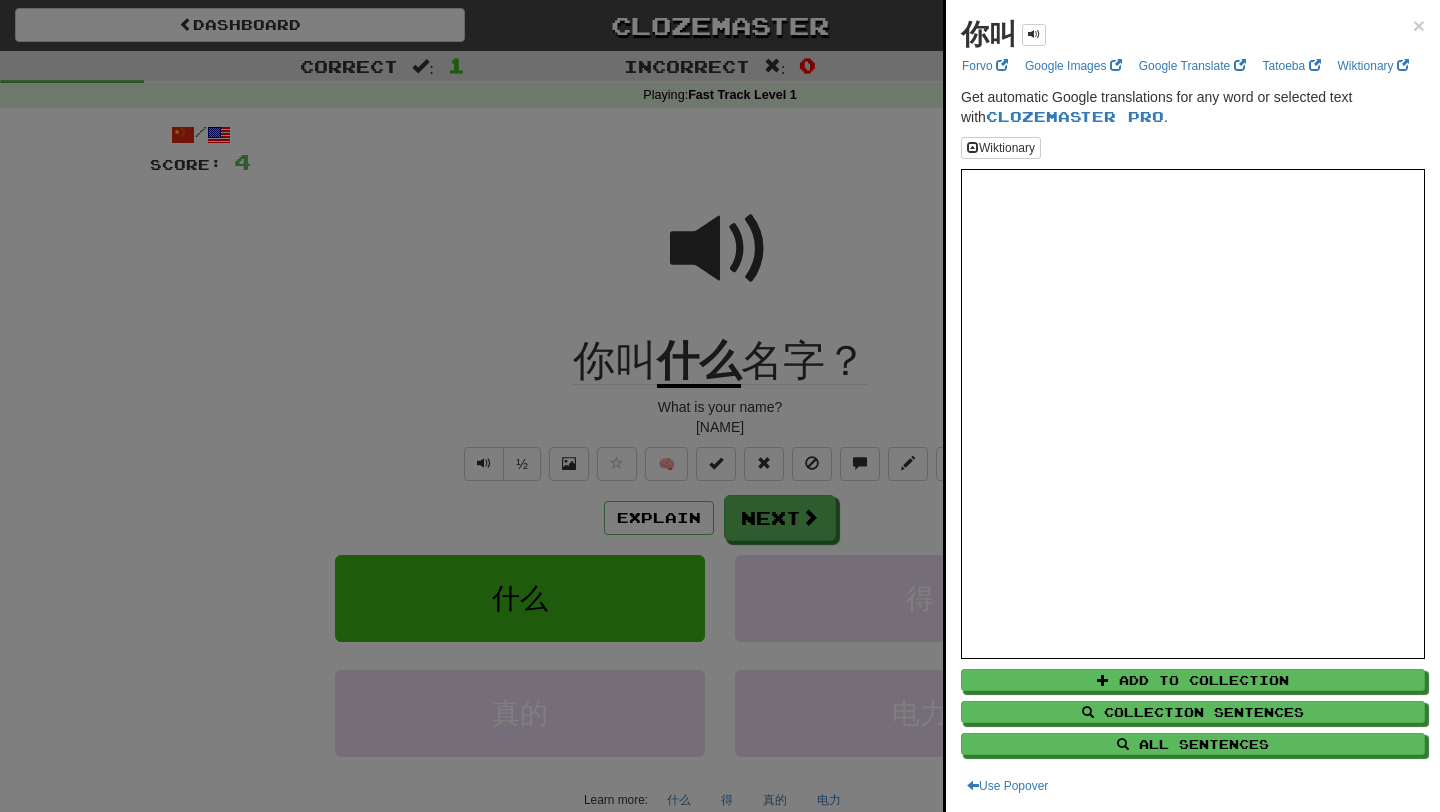 click at bounding box center [720, 406] 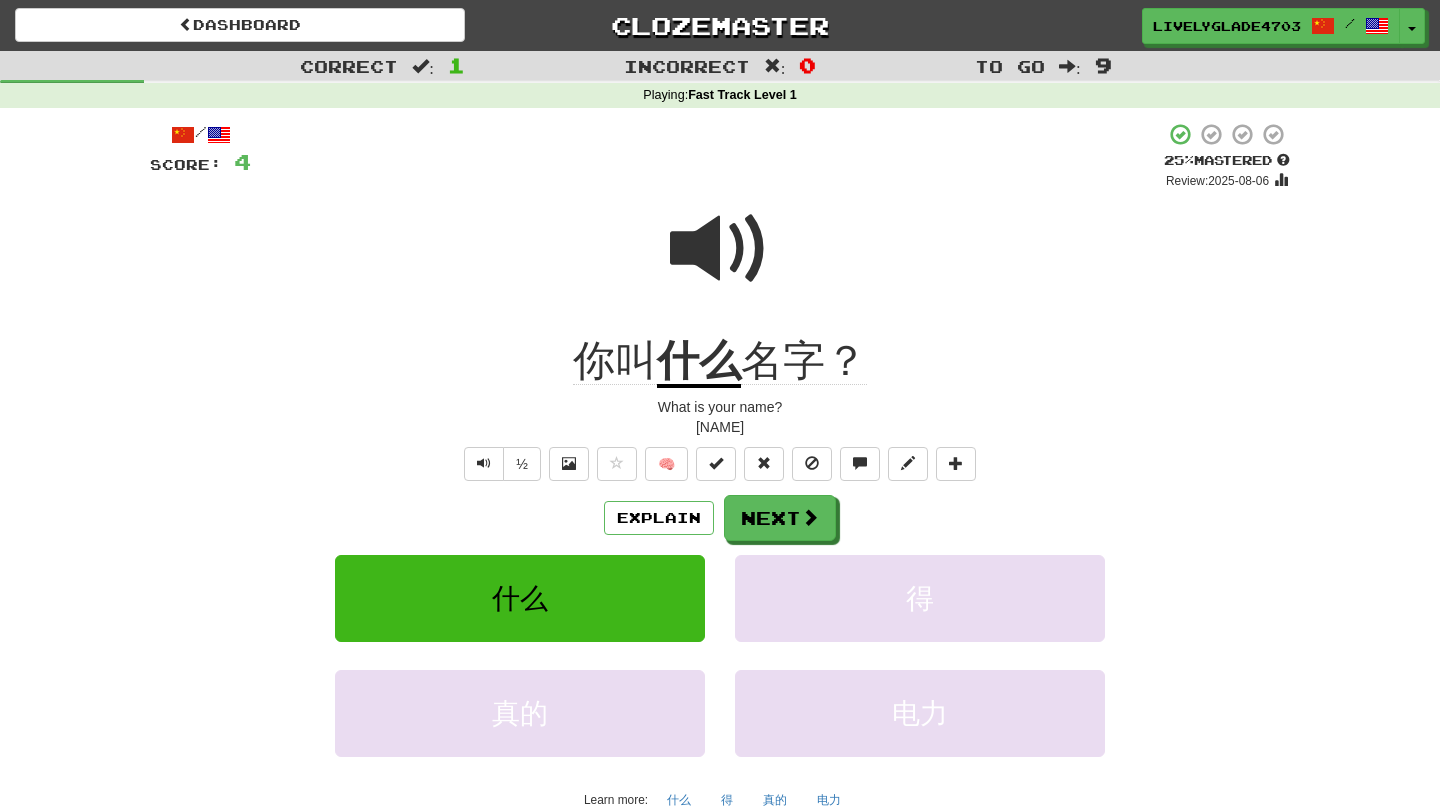 click on "你叫" 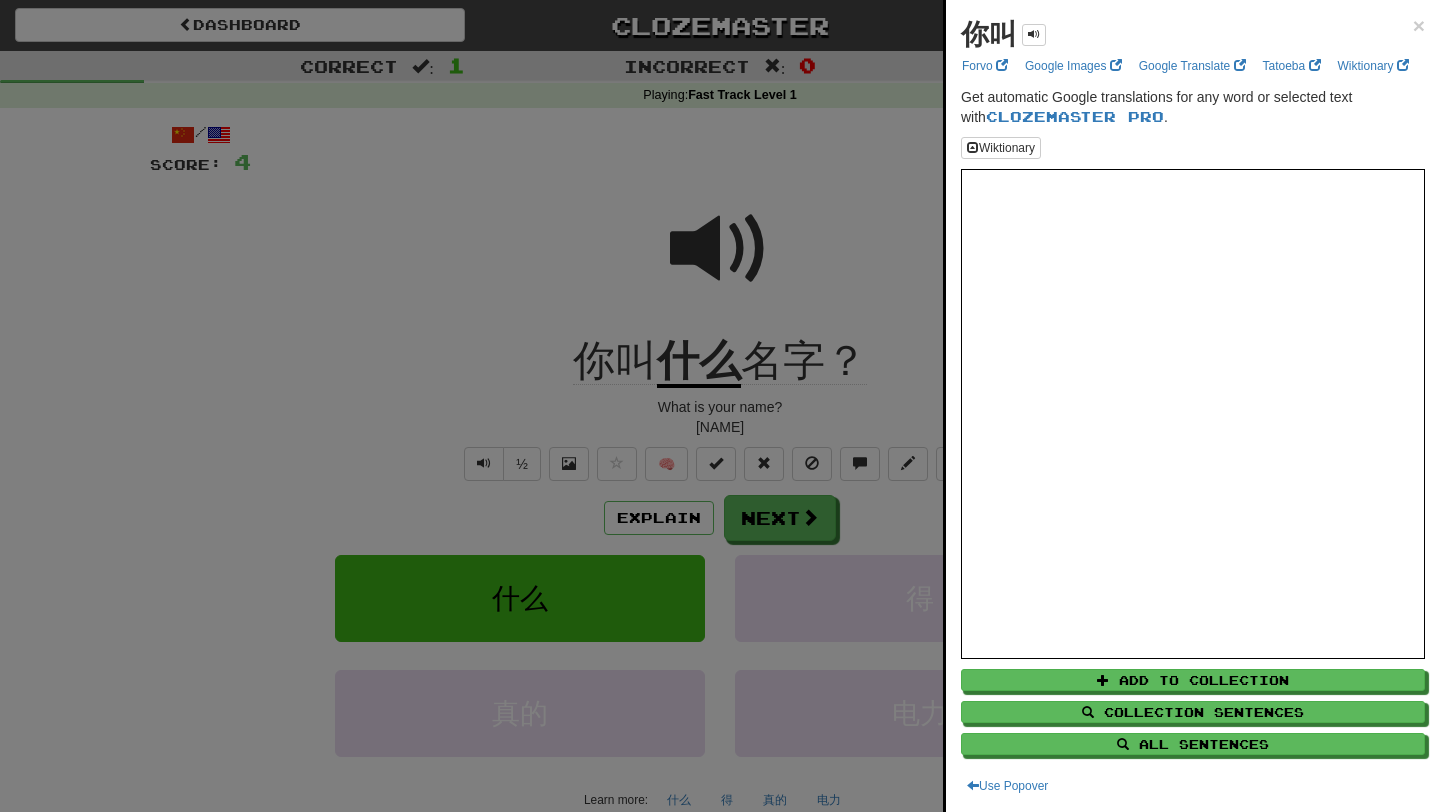 click at bounding box center [720, 406] 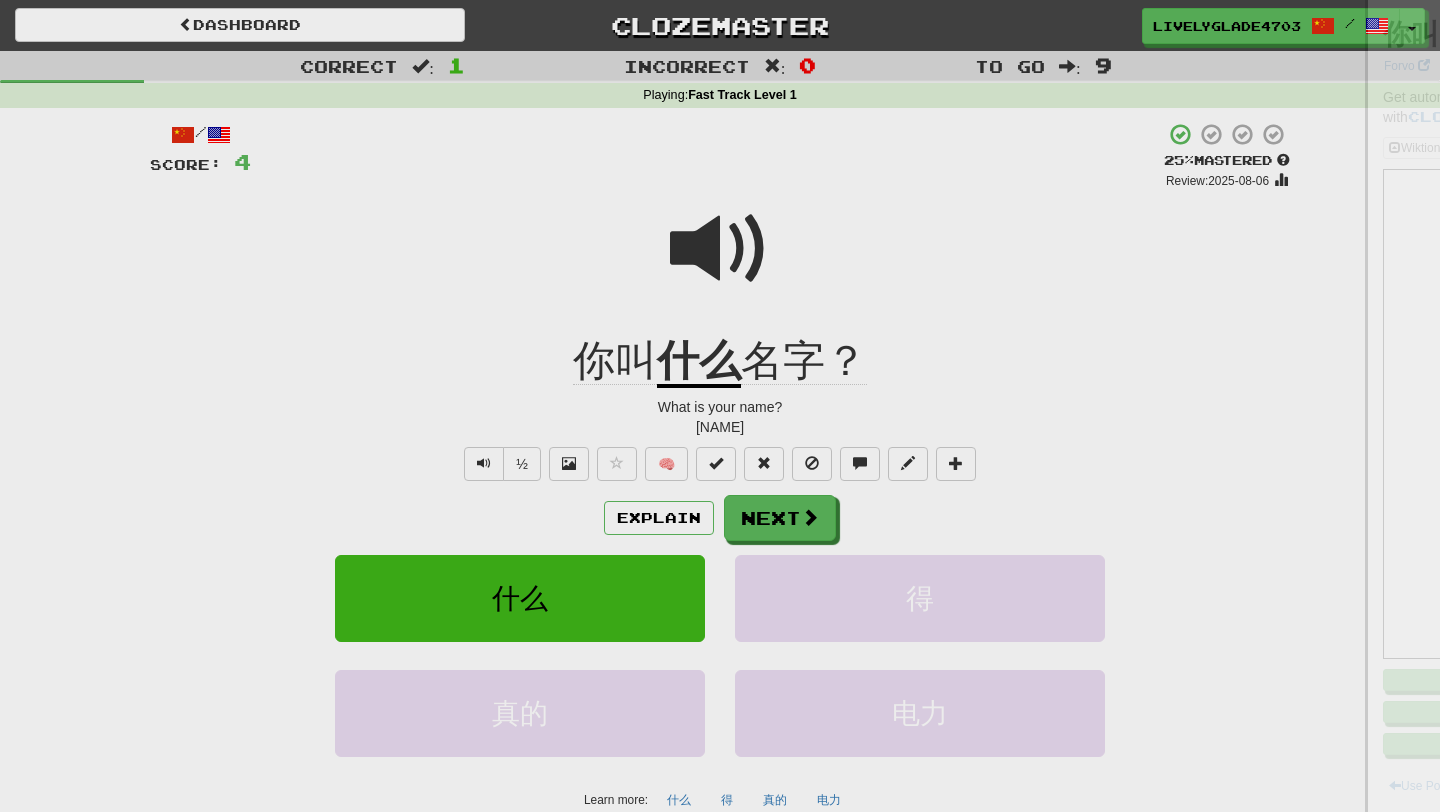 click on "什么" at bounding box center [699, 362] 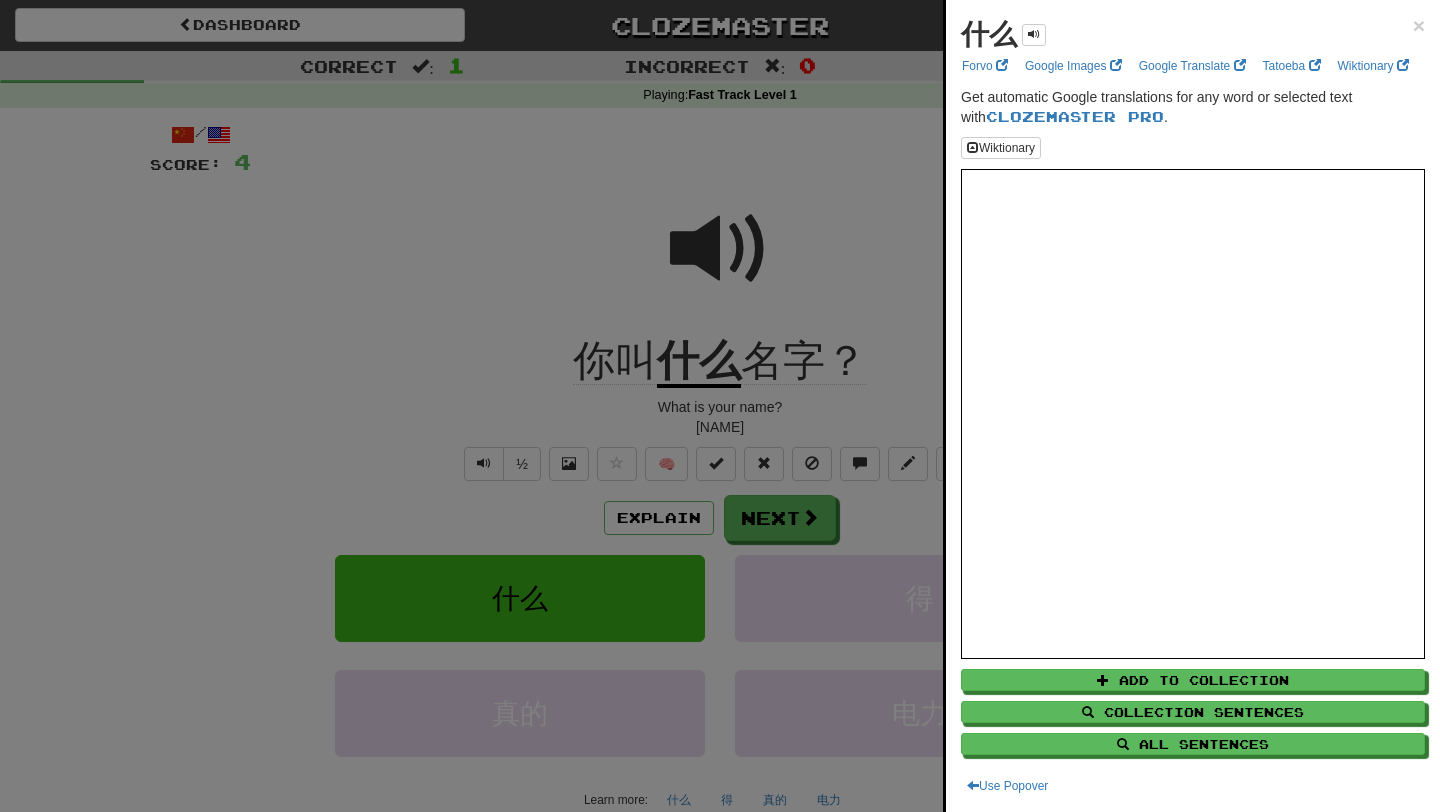 click at bounding box center (720, 406) 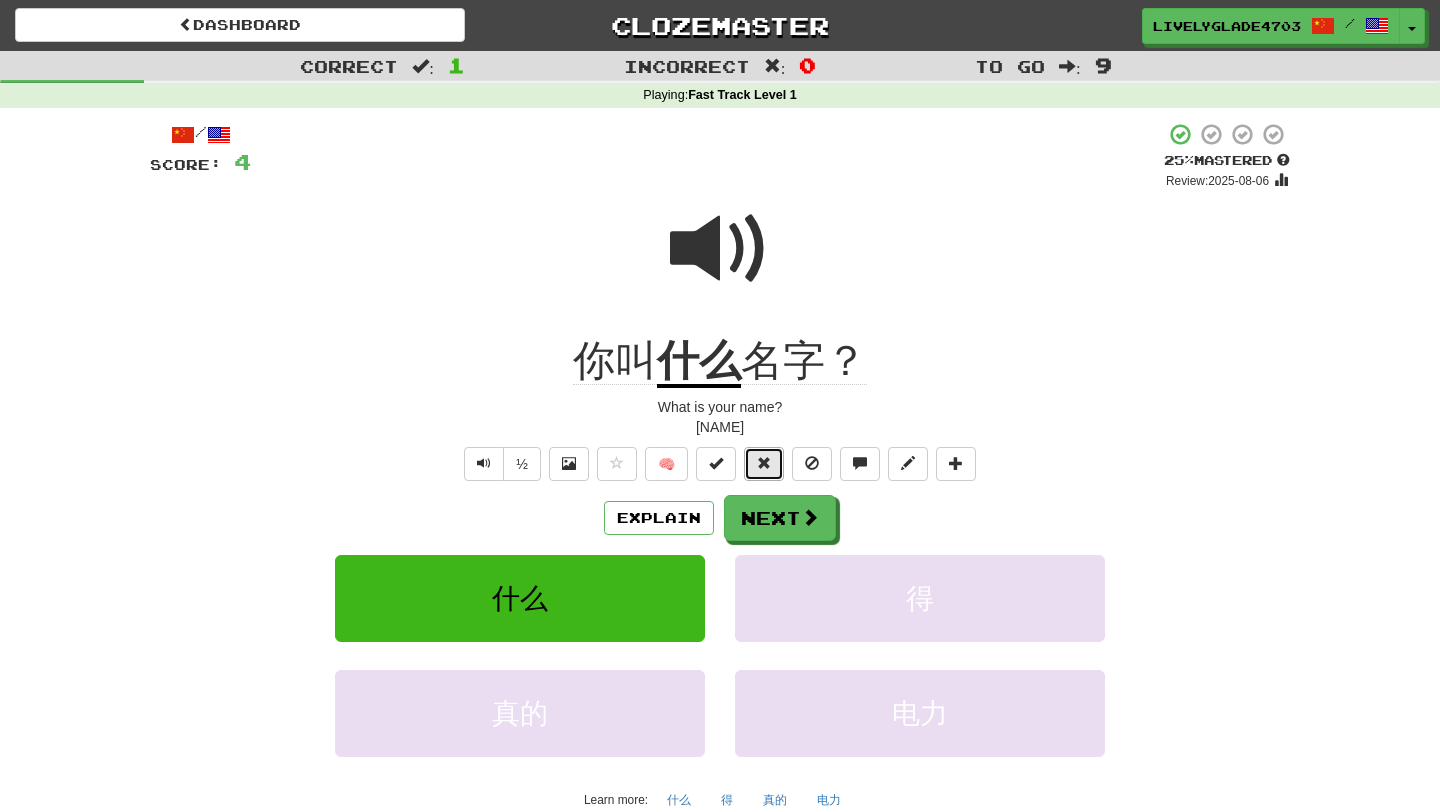 click at bounding box center [764, 463] 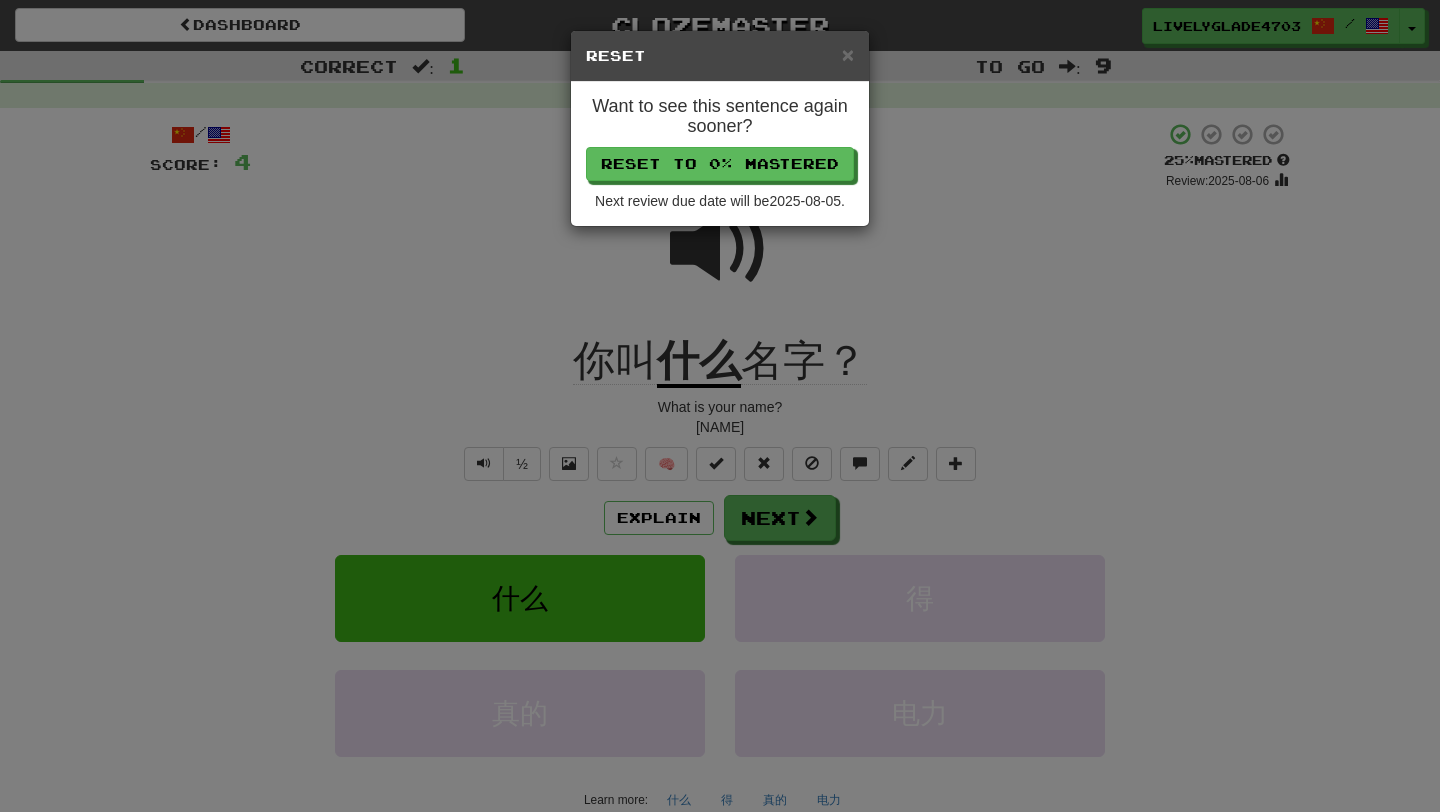 click on "Reset" at bounding box center (720, 56) 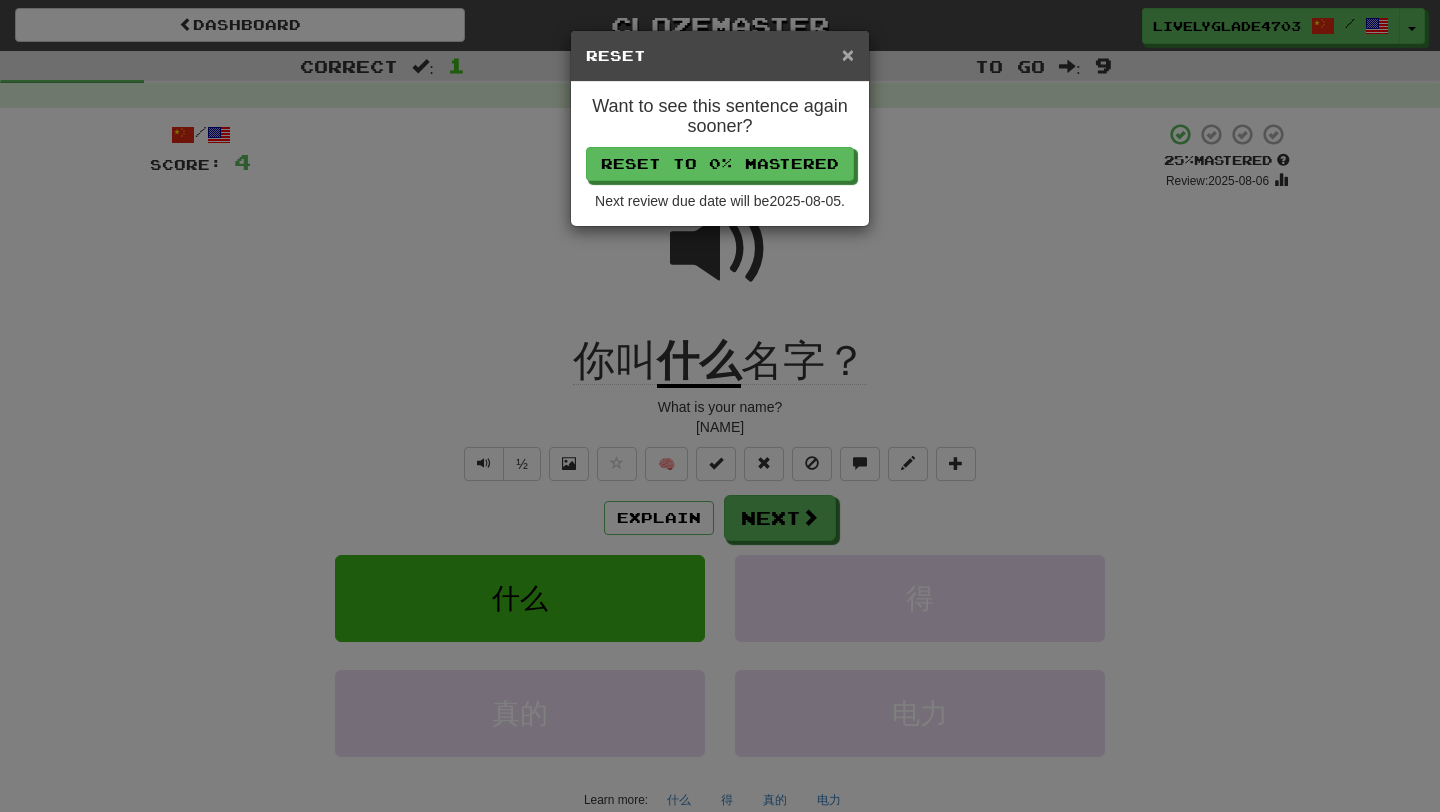 click on "×" at bounding box center (848, 54) 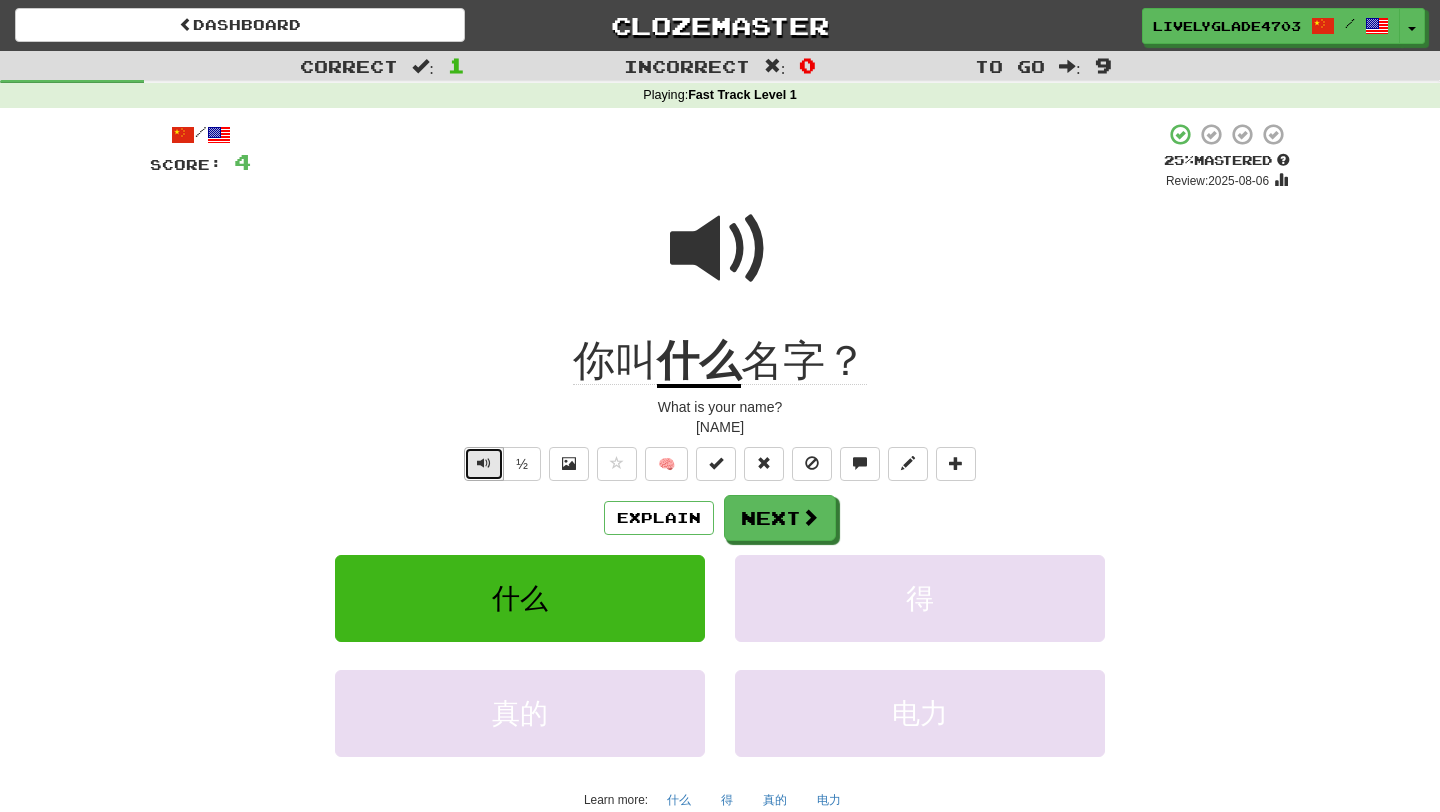 click at bounding box center [484, 464] 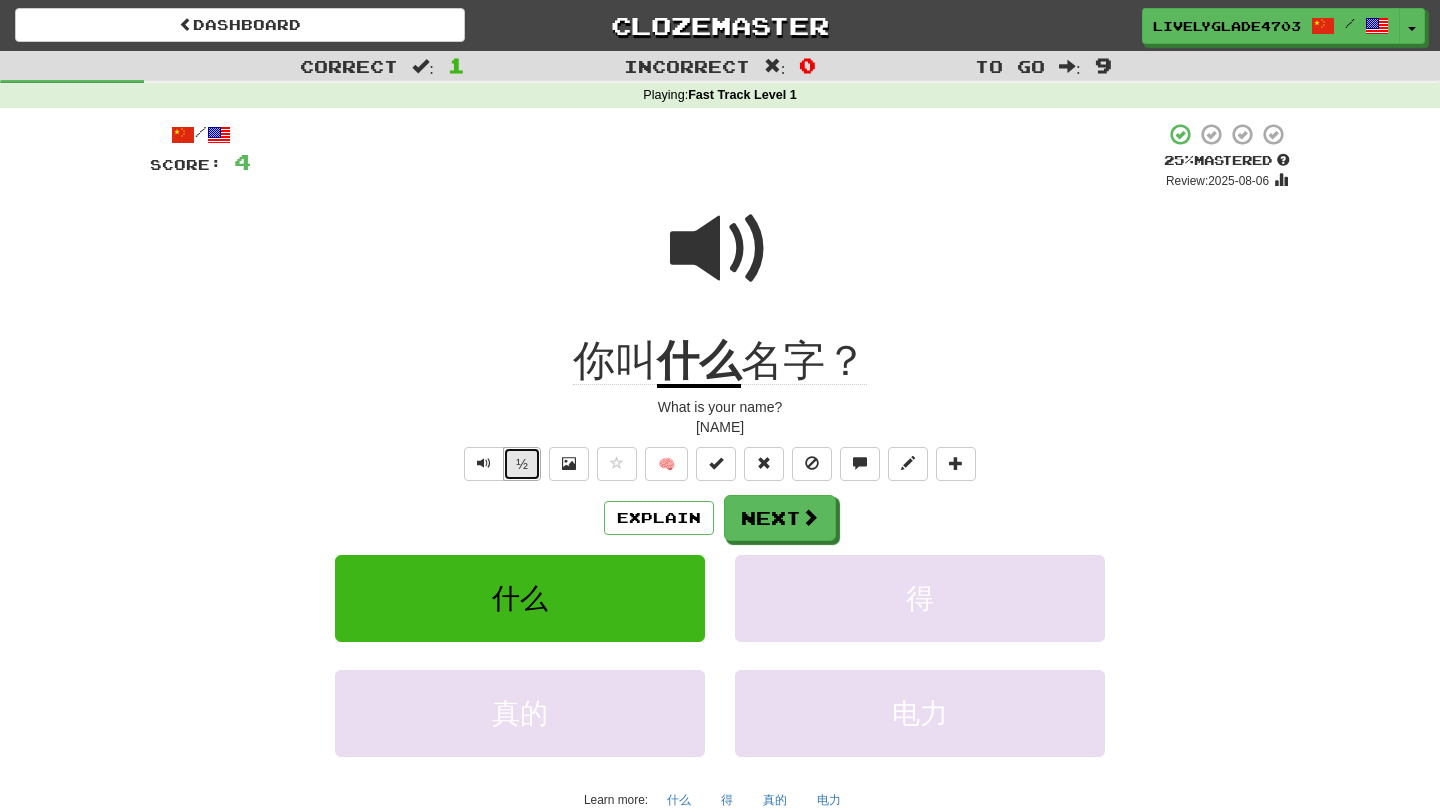 click on "½" at bounding box center [522, 464] 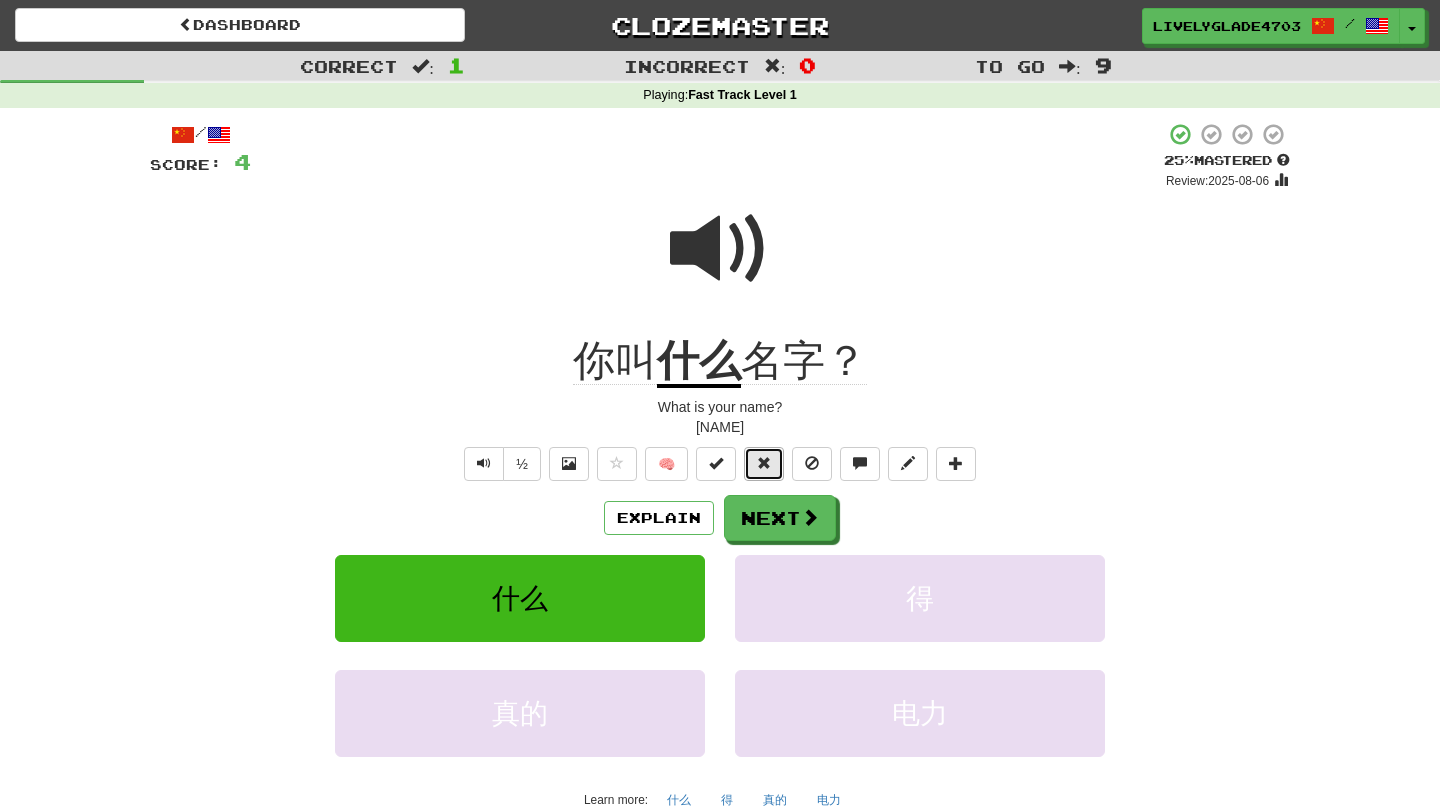click at bounding box center (764, 463) 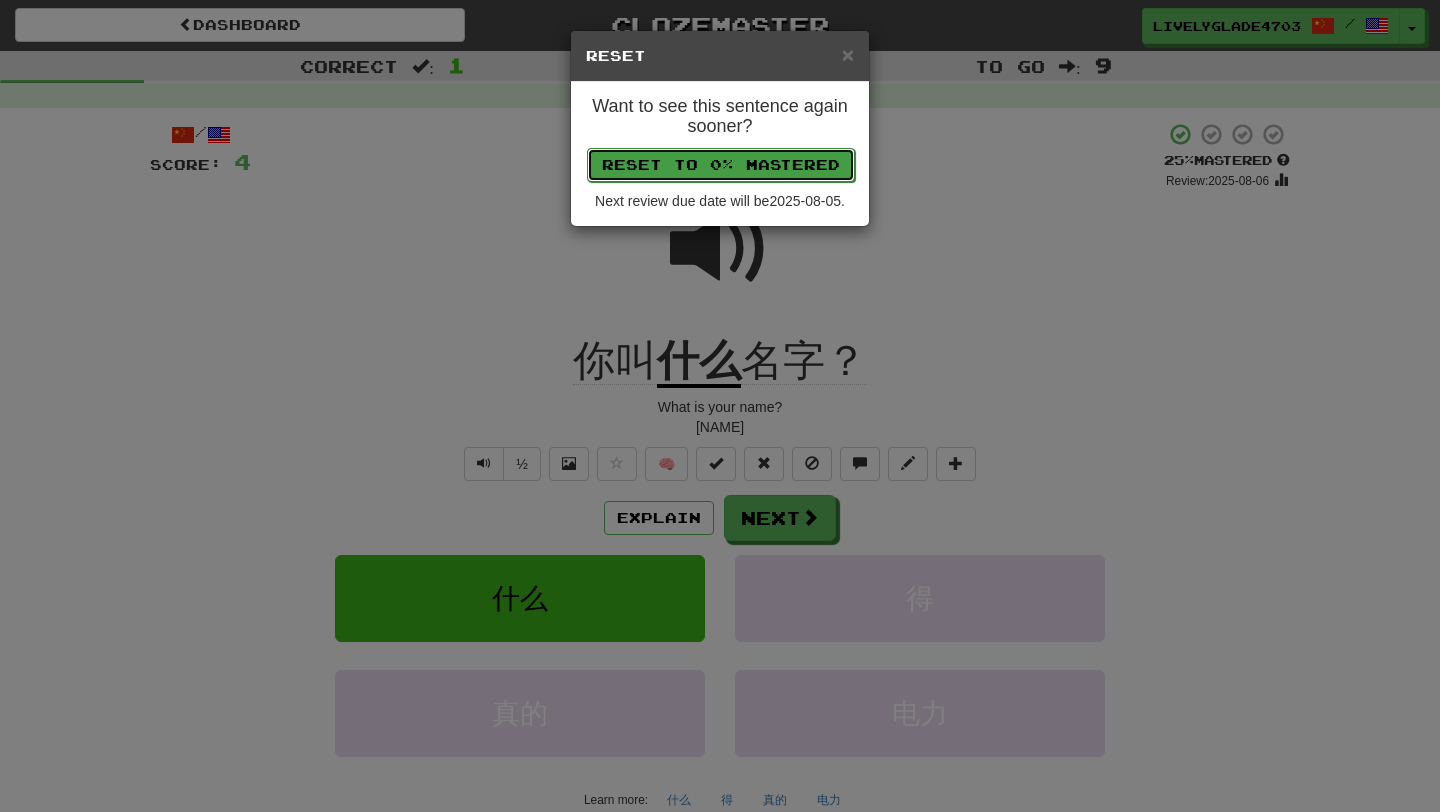 click on "Reset to 0% Mastered" at bounding box center [721, 165] 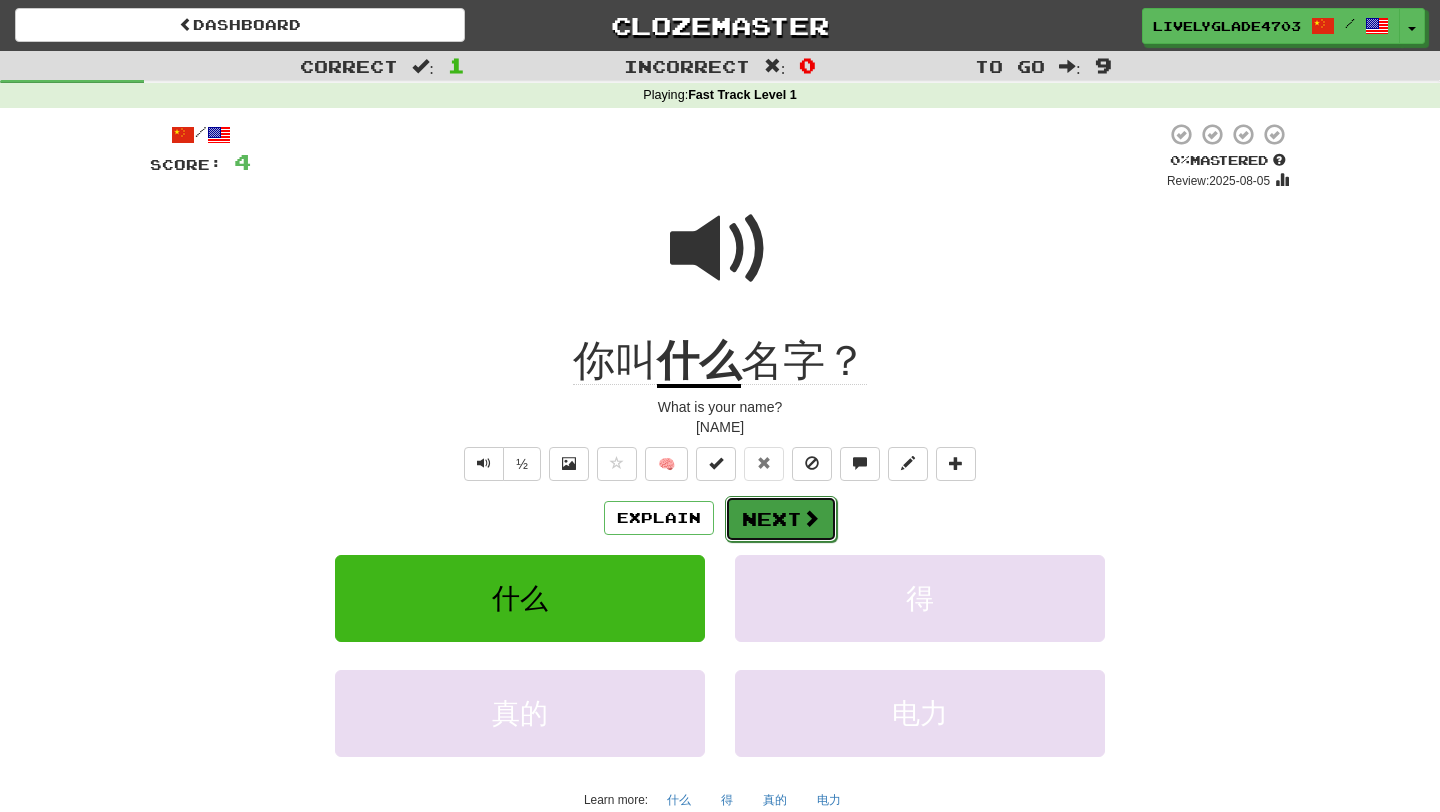 click on "Next" at bounding box center (781, 519) 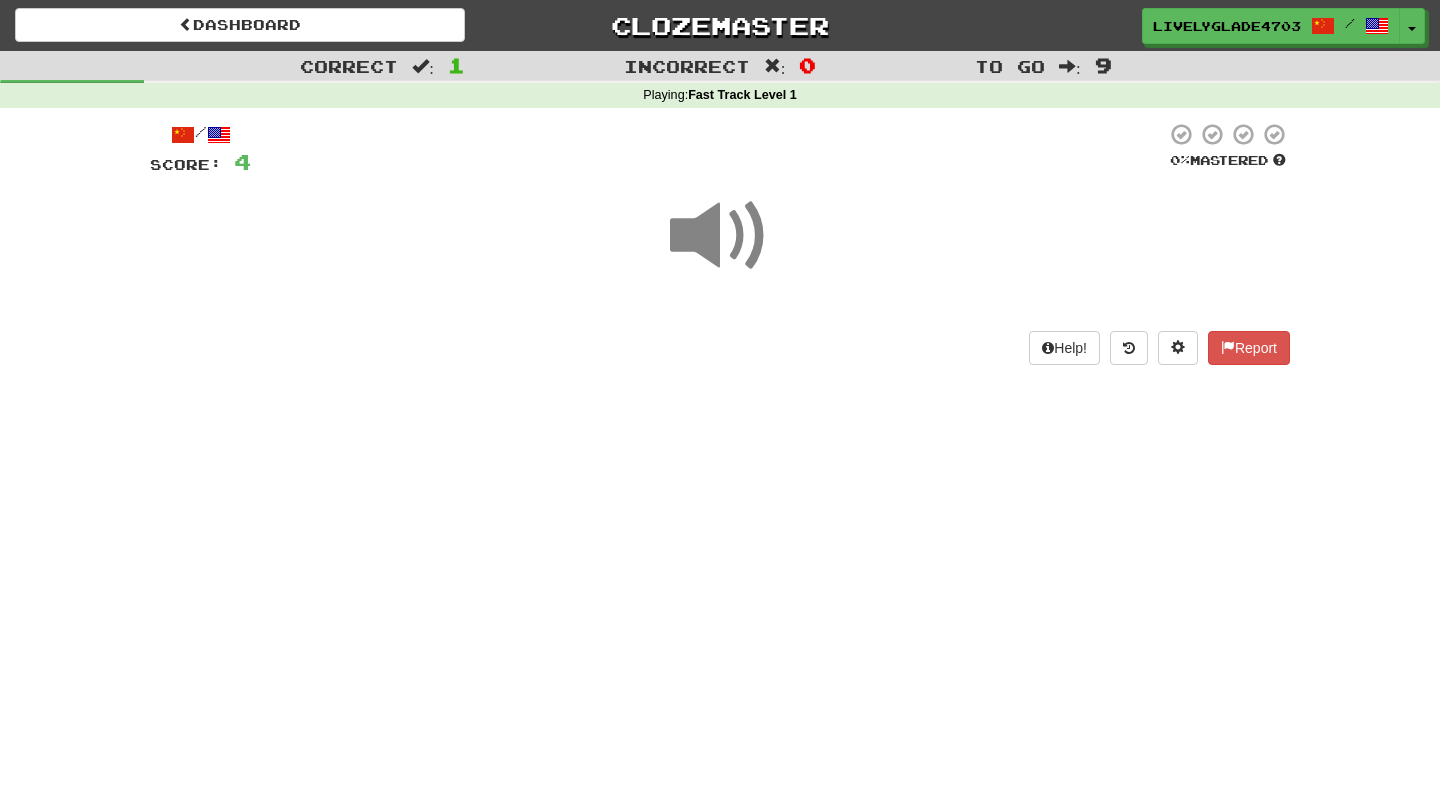 click at bounding box center (720, 236) 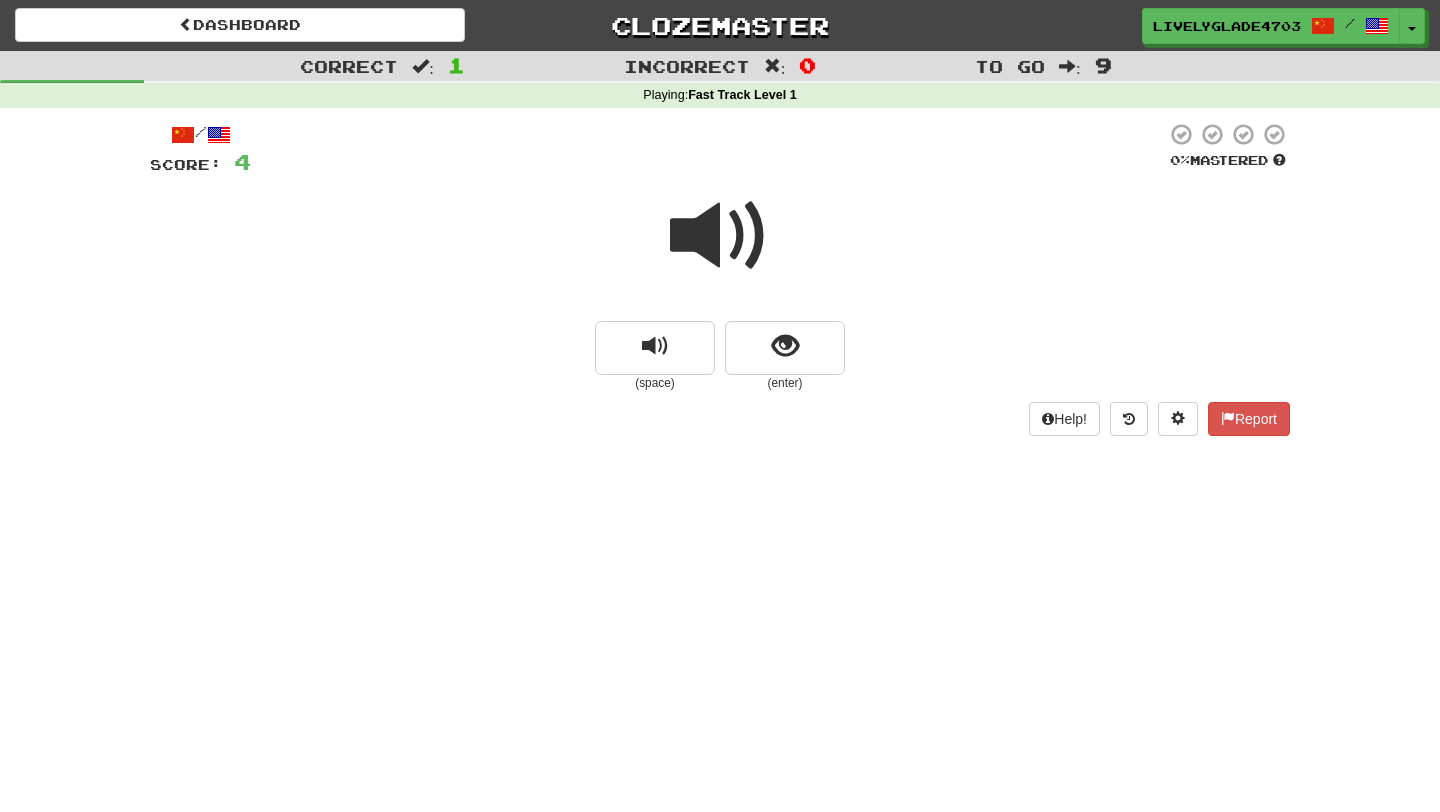 drag, startPoint x: 912, startPoint y: 381, endPoint x: 894, endPoint y: 398, distance: 24.758837 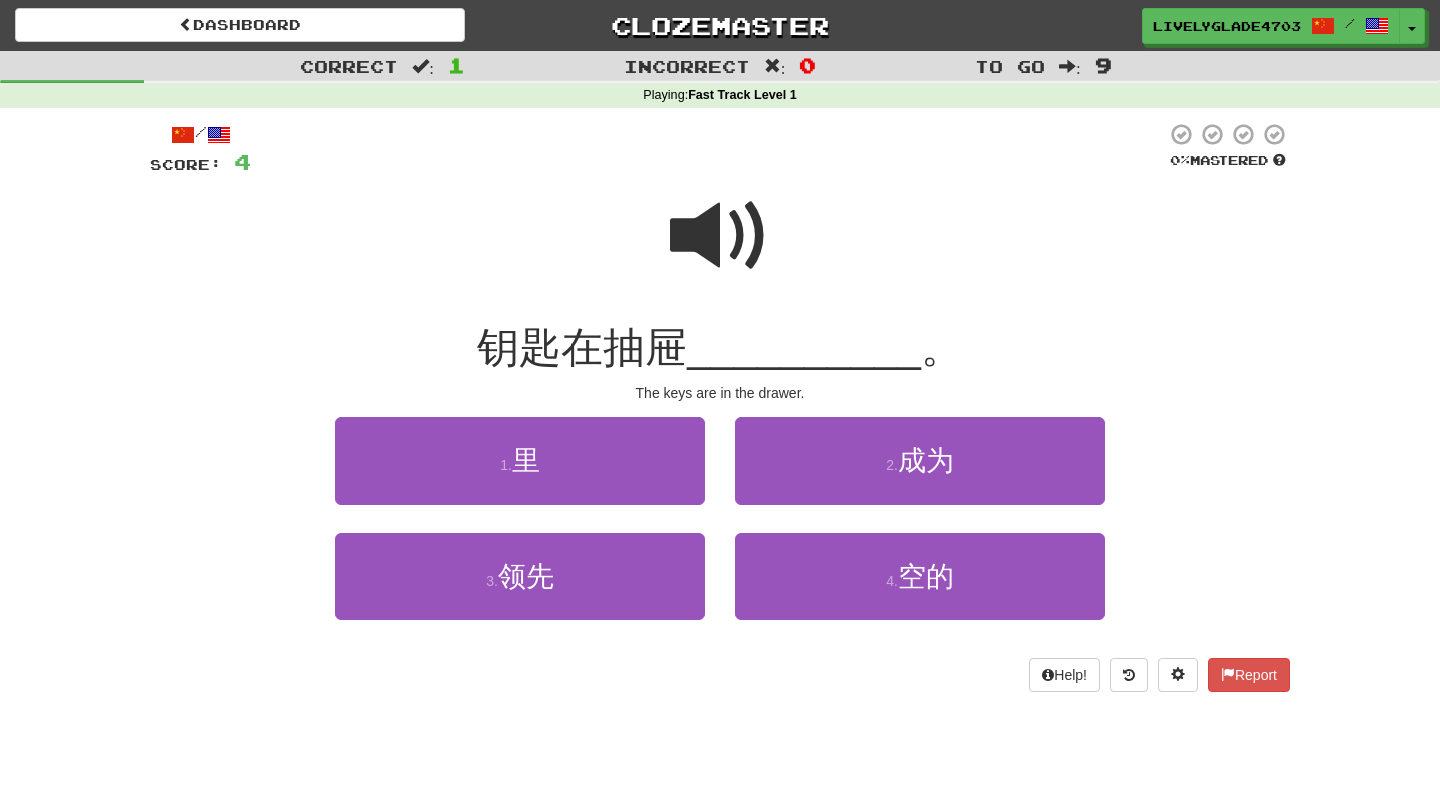 click at bounding box center [720, 249] 